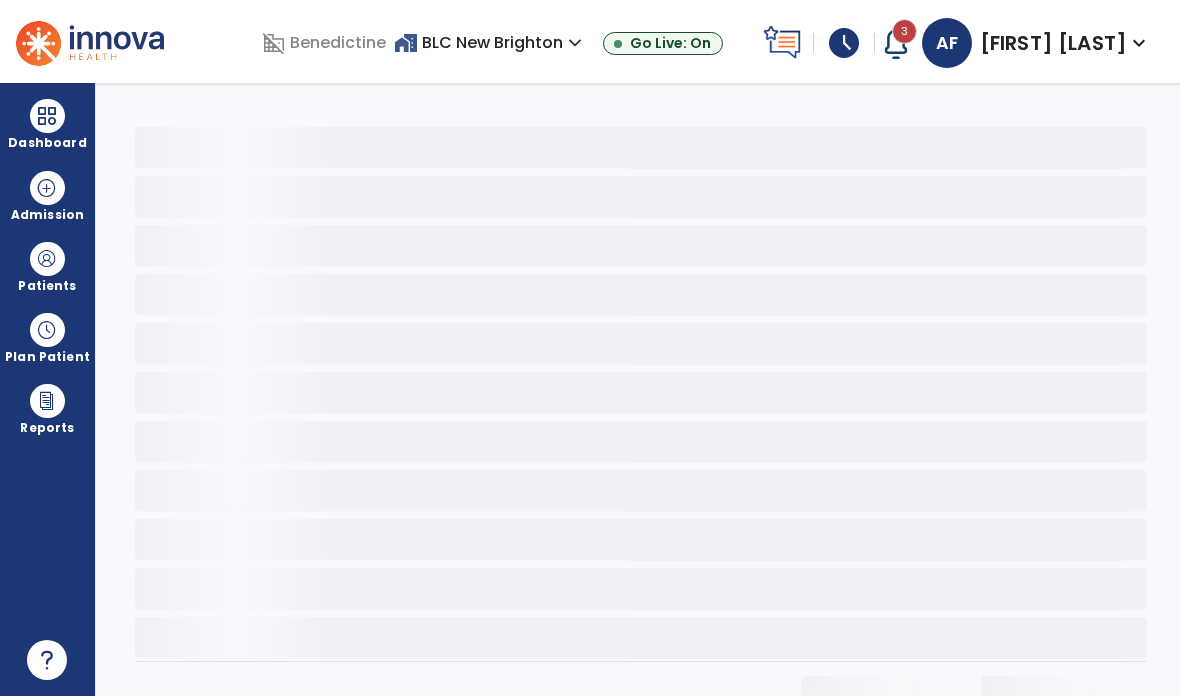 scroll, scrollTop: 0, scrollLeft: 0, axis: both 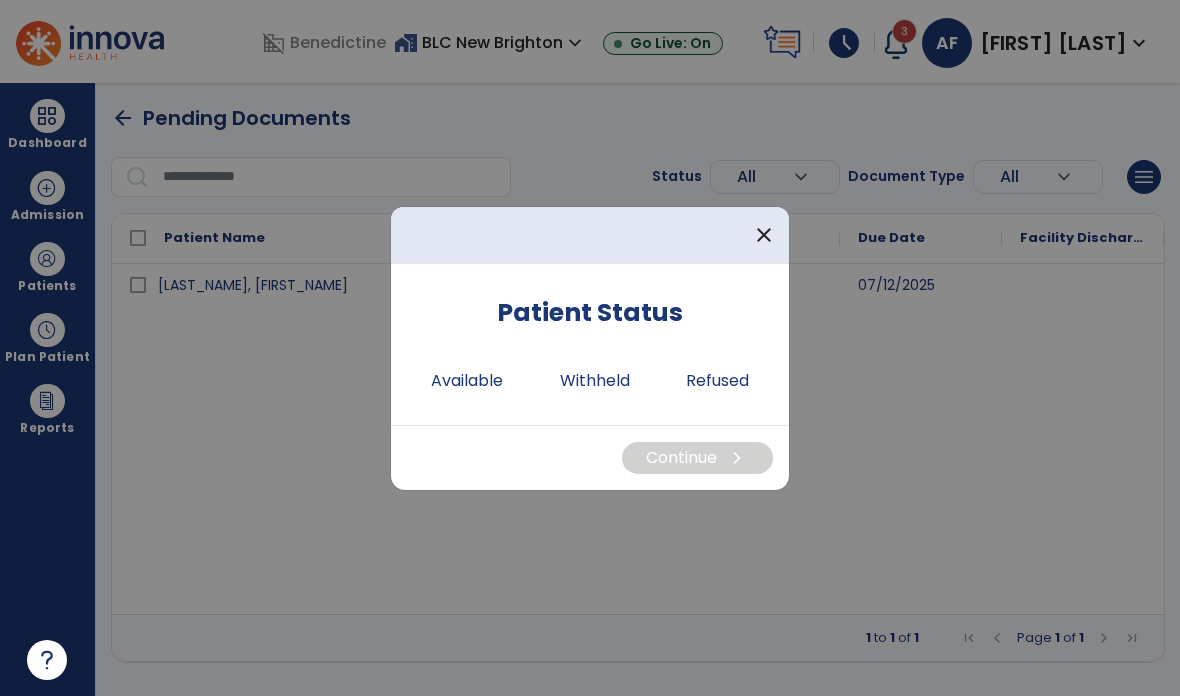 click on "Available" at bounding box center [467, 381] 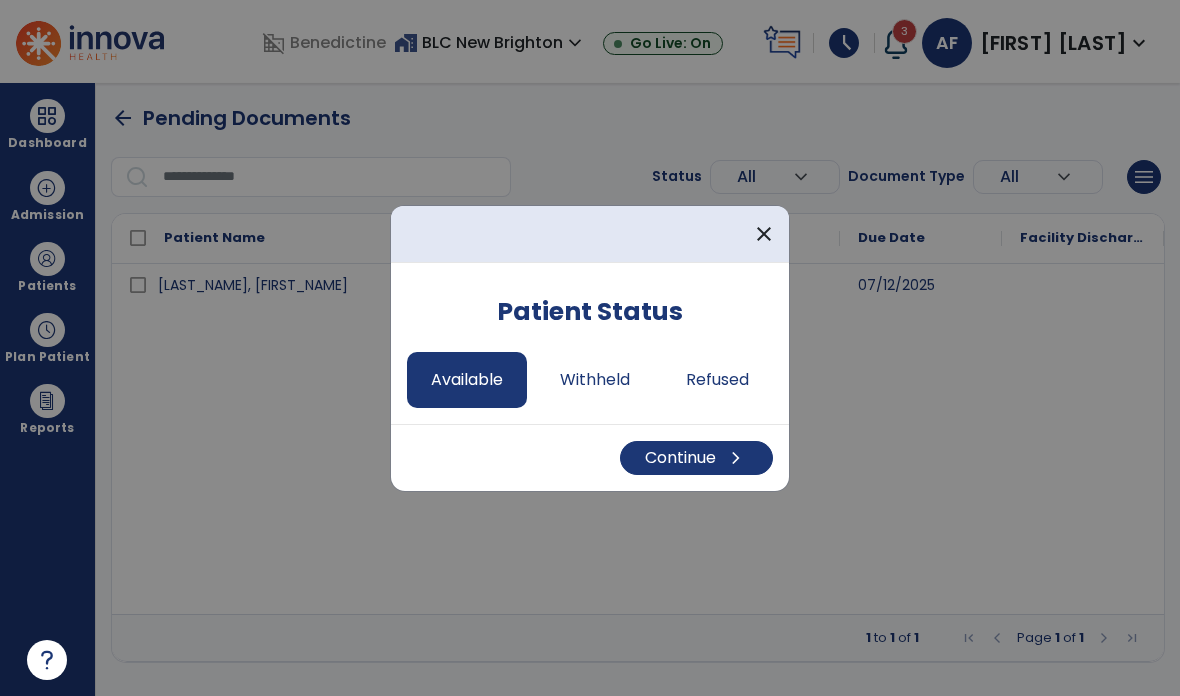 click on "chevron_right" at bounding box center (736, 458) 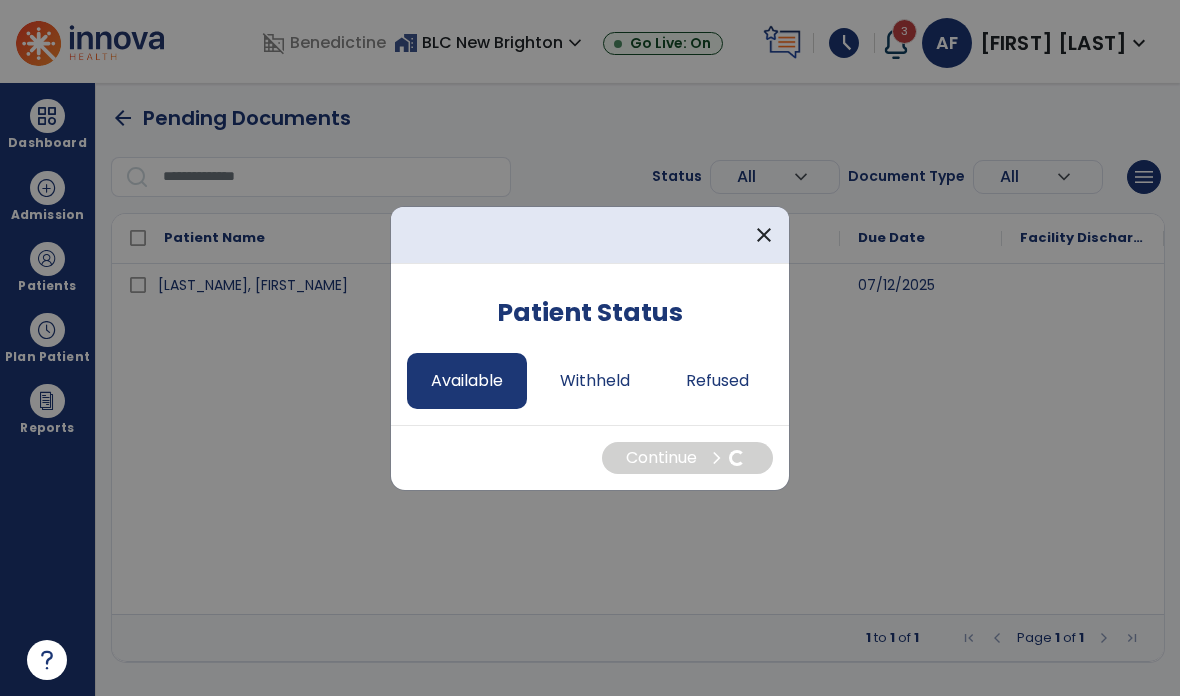 select on "*" 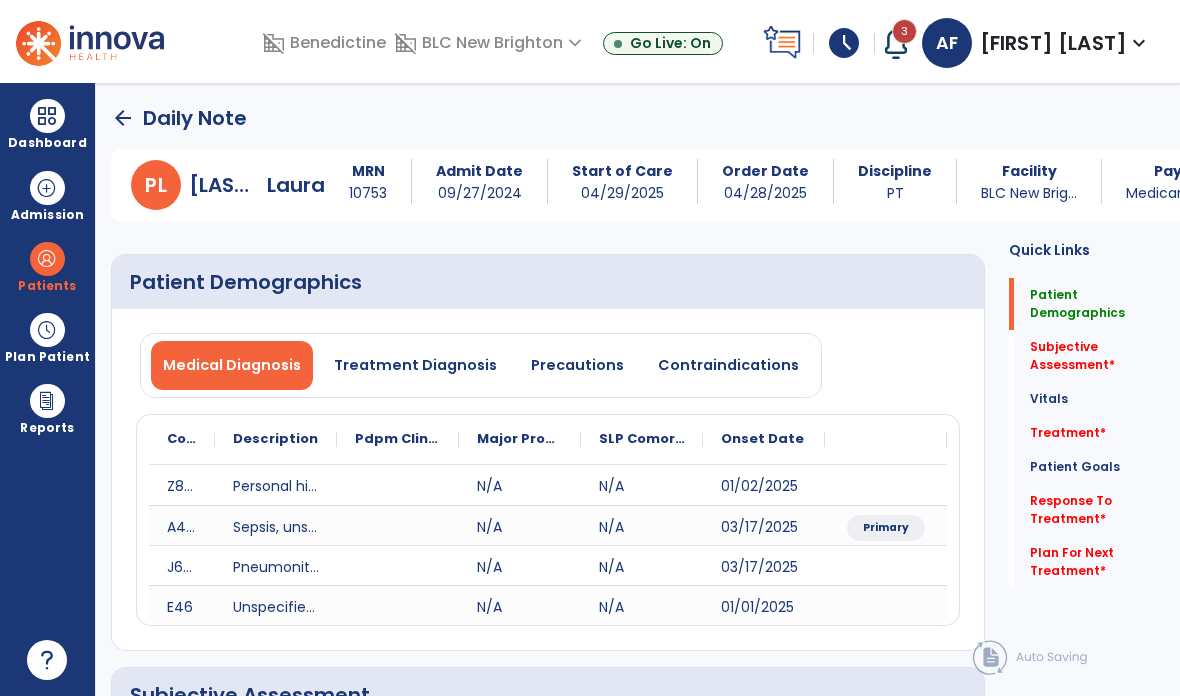 click on "Precautions" at bounding box center (577, 365) 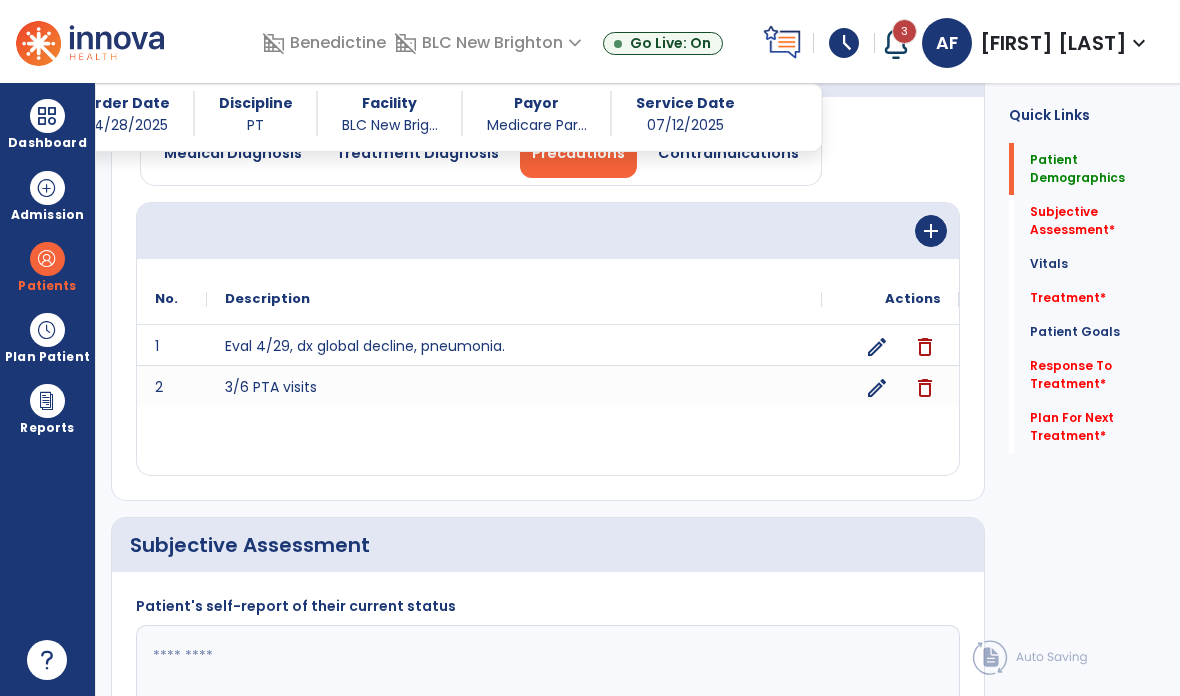 scroll, scrollTop: 202, scrollLeft: 0, axis: vertical 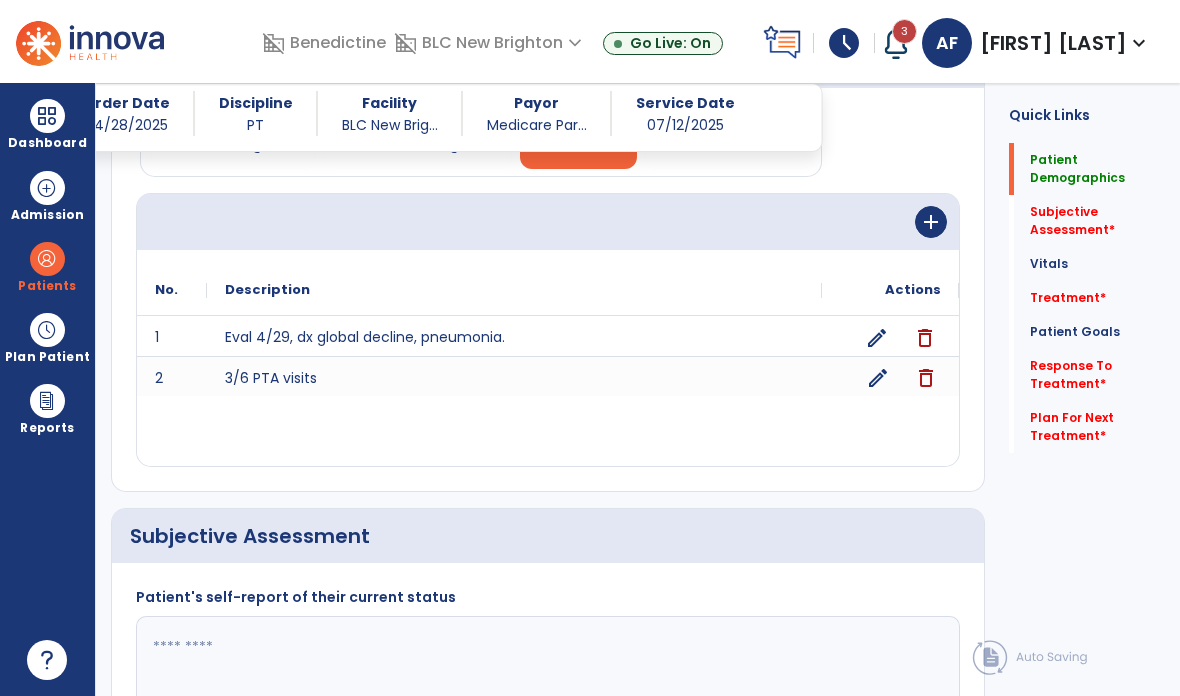 click on "edit" 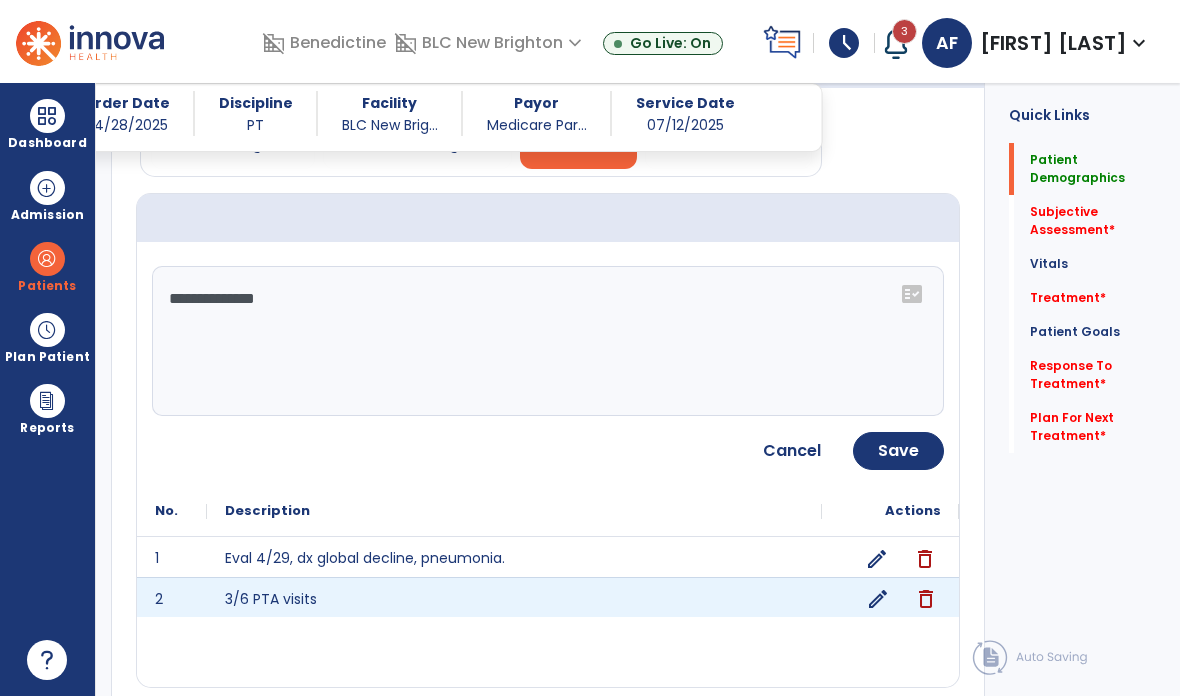 click on "**********" 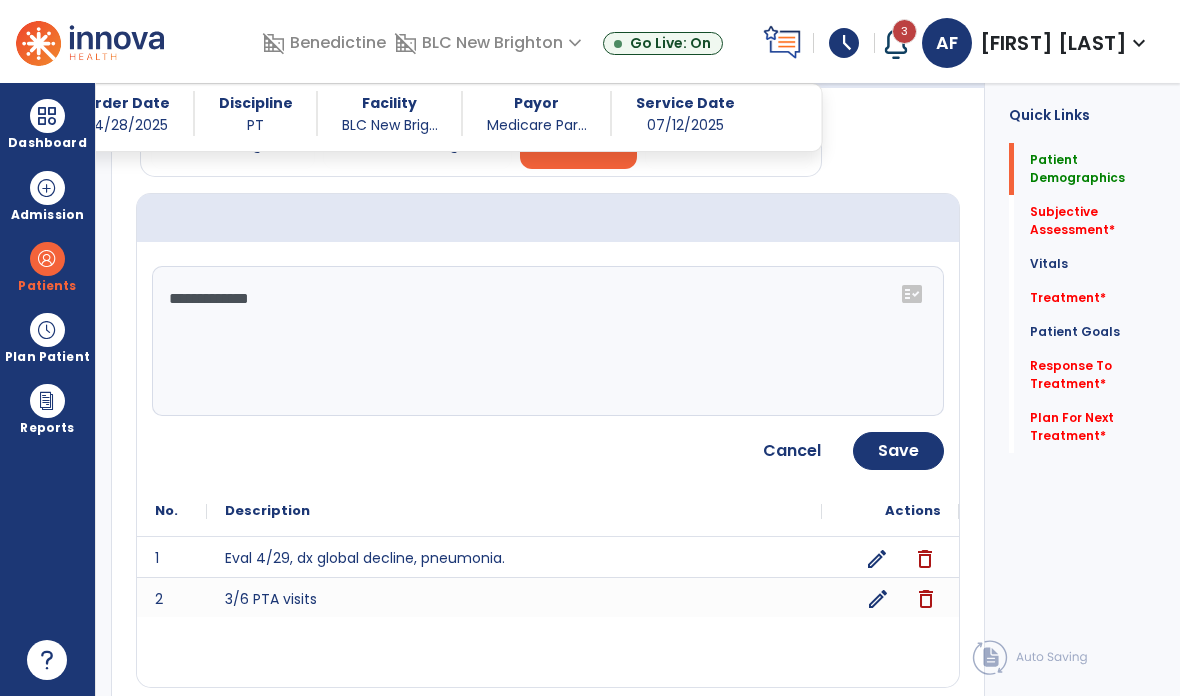 type on "**********" 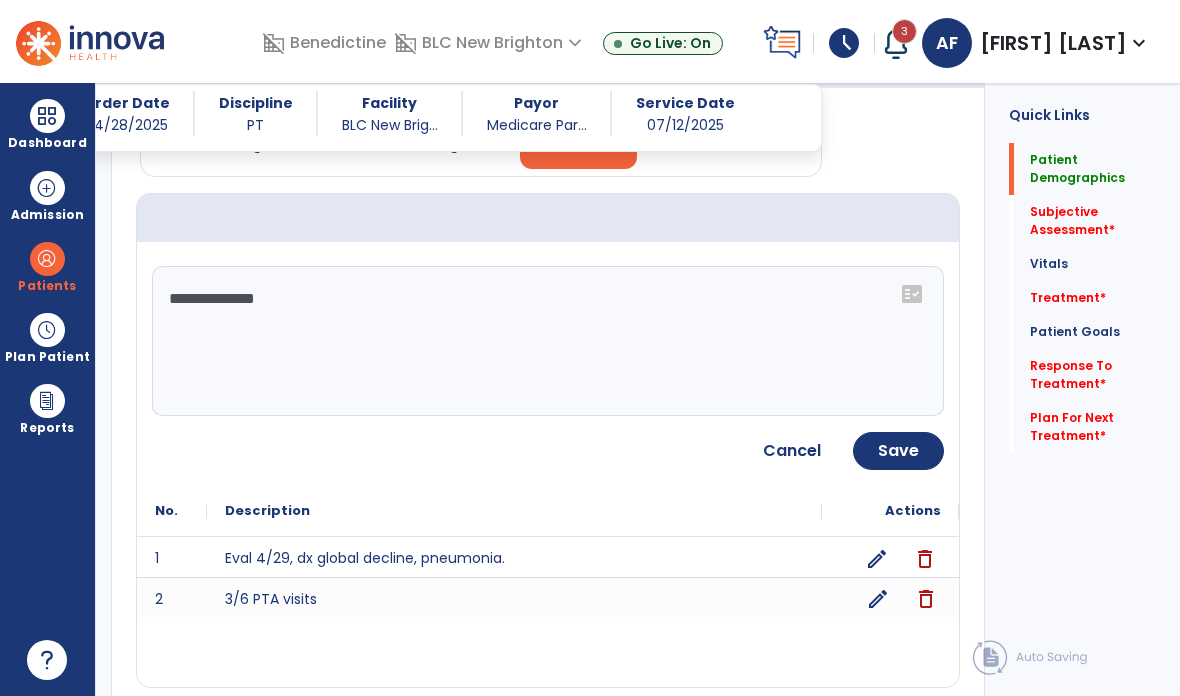 click on "Save" 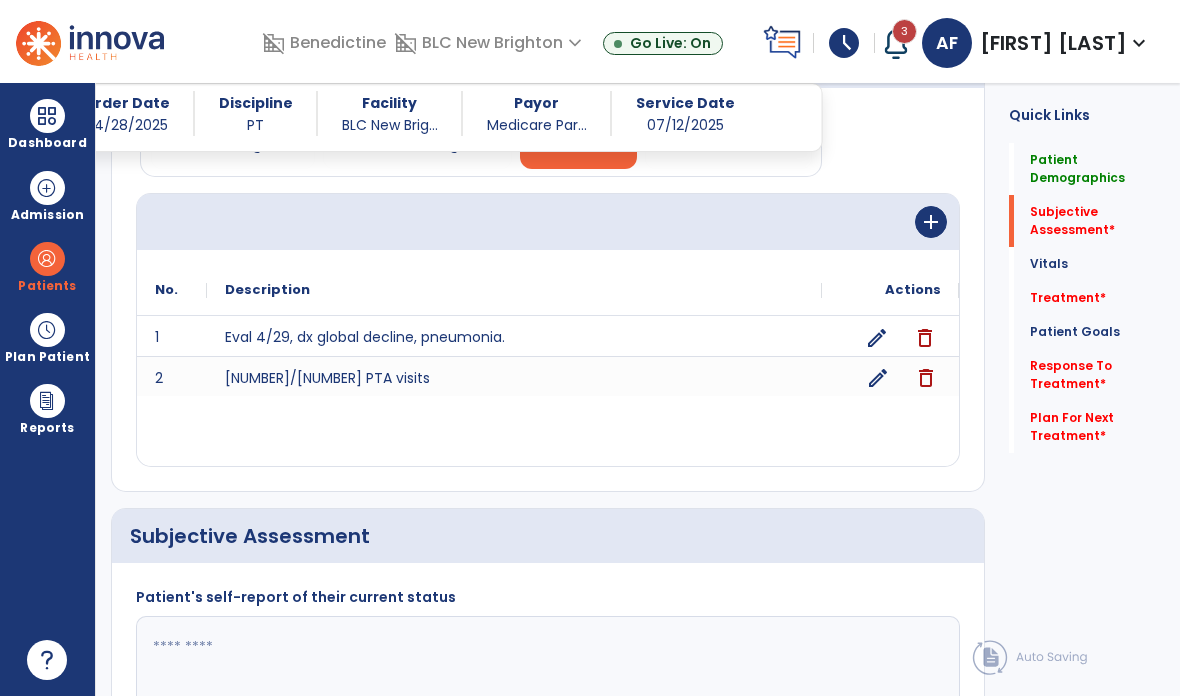 click on "Subjective Assessment   *" 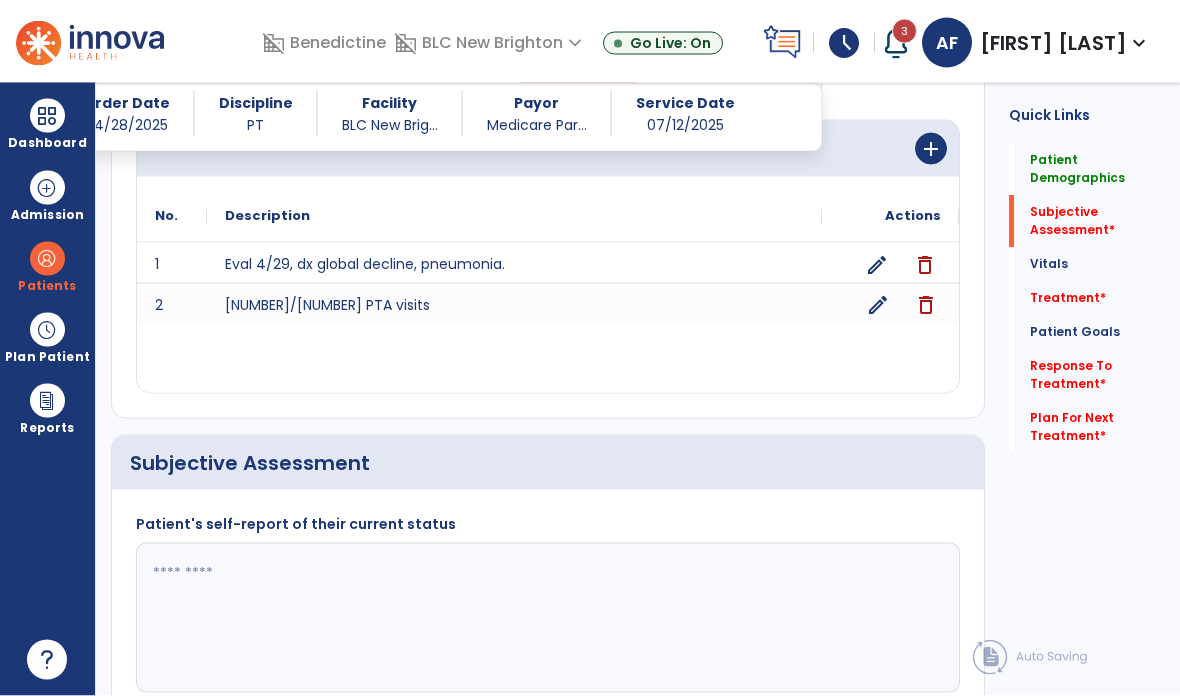 scroll, scrollTop: 60, scrollLeft: 0, axis: vertical 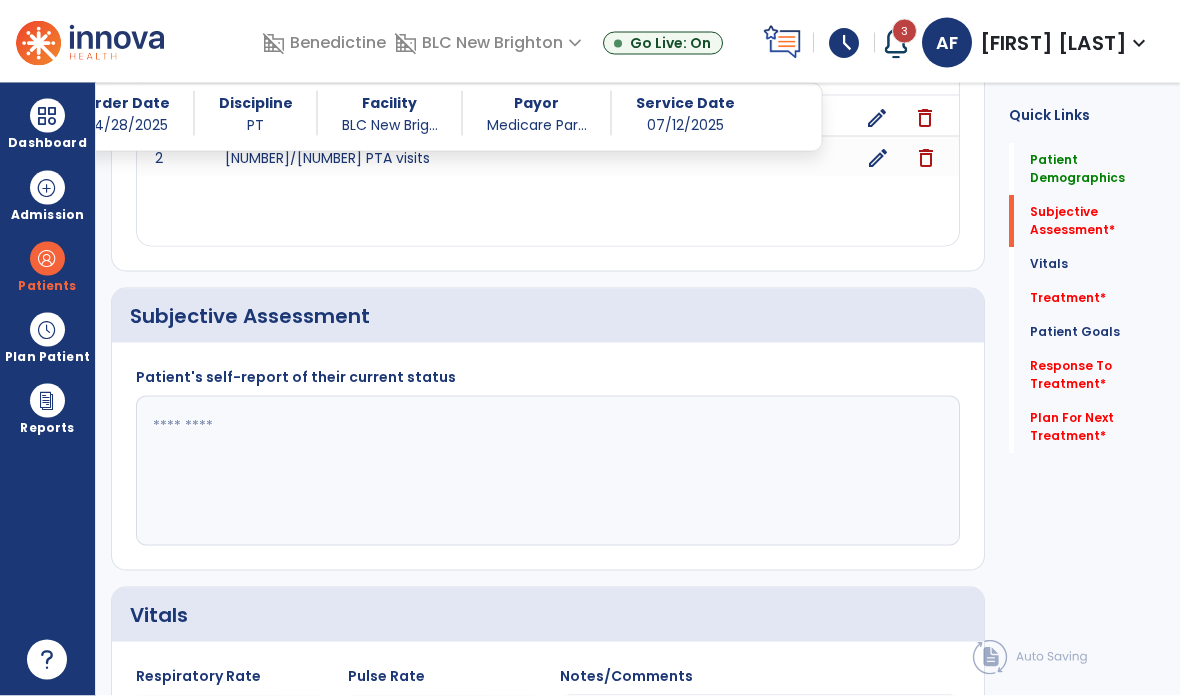click 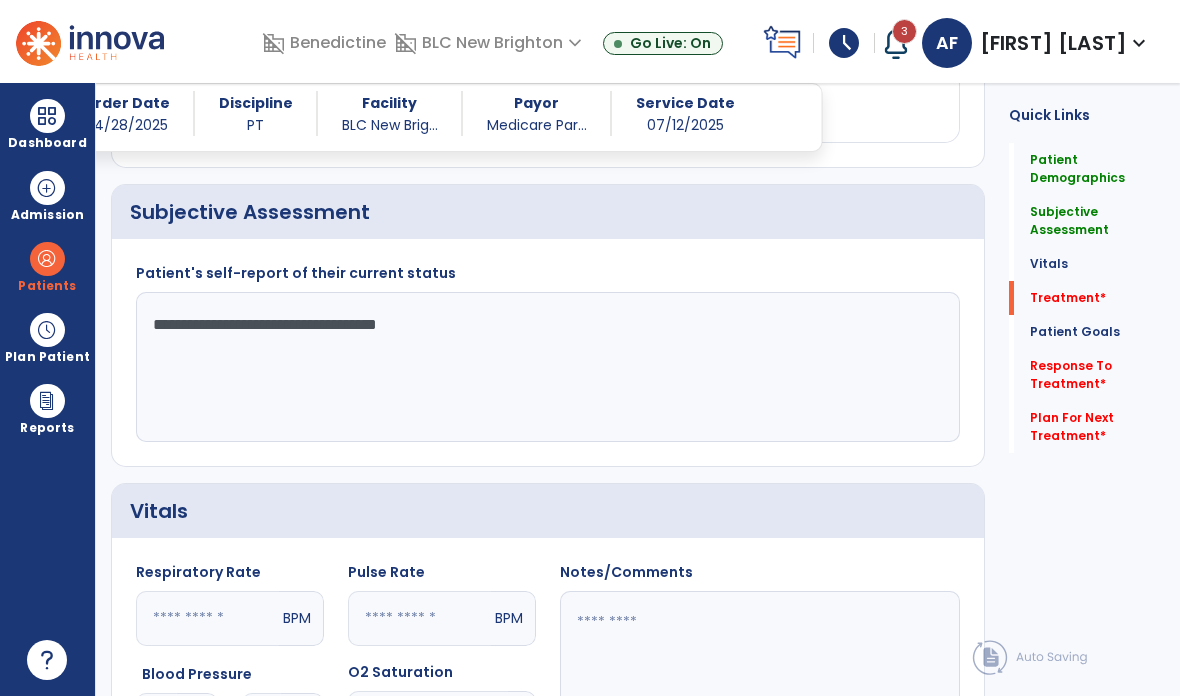 type on "**********" 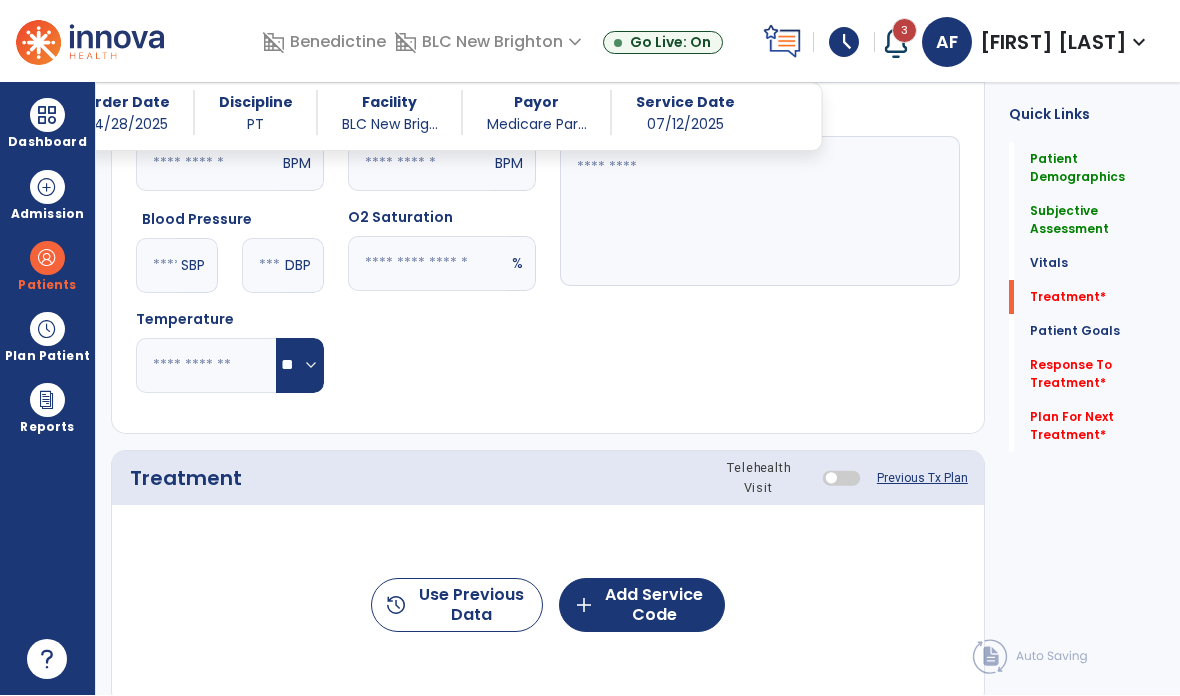 scroll, scrollTop: 1131, scrollLeft: 0, axis: vertical 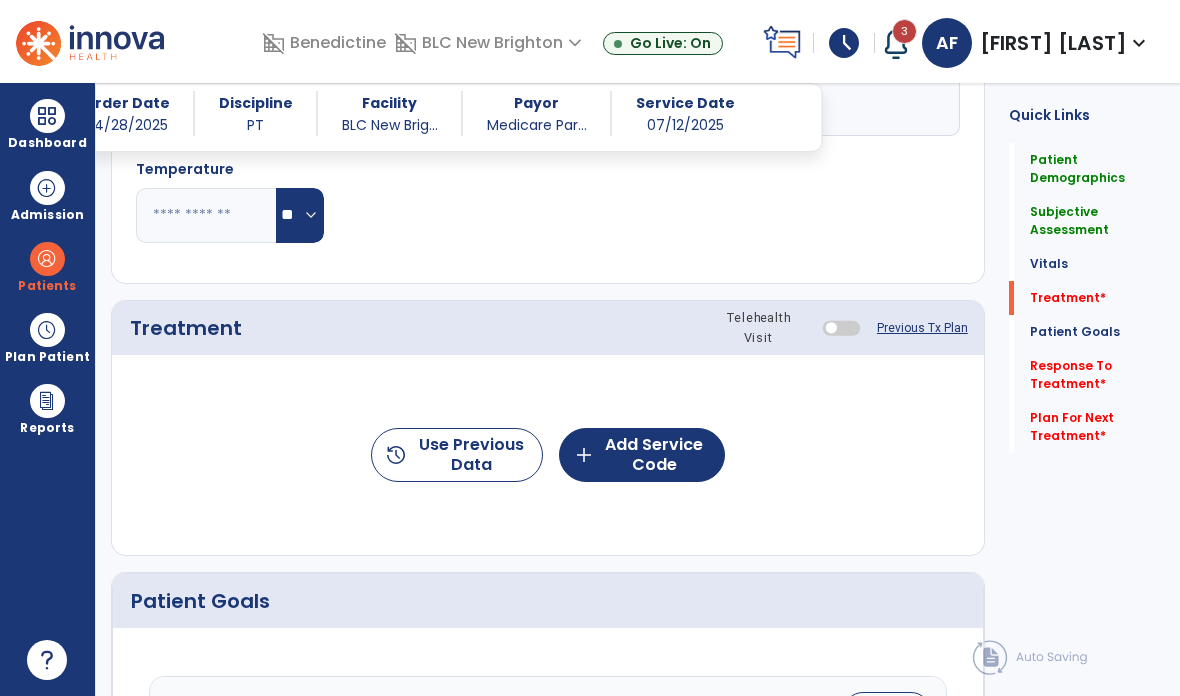click on "add  Add Service Code" 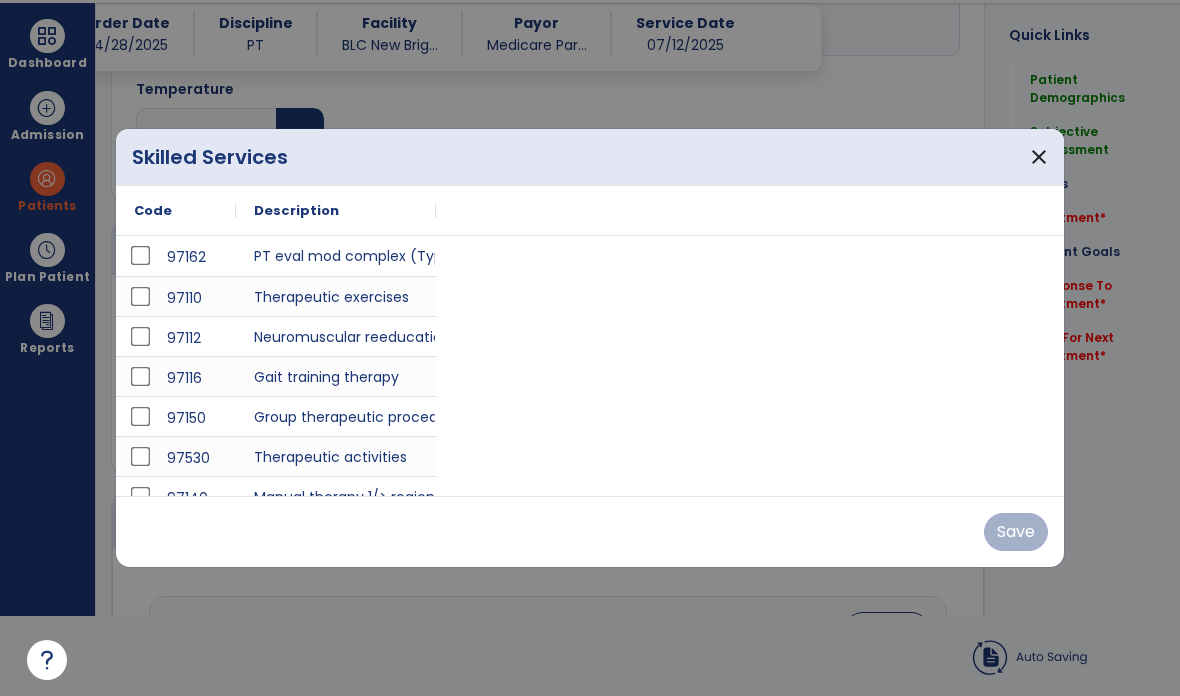 scroll, scrollTop: 0, scrollLeft: 0, axis: both 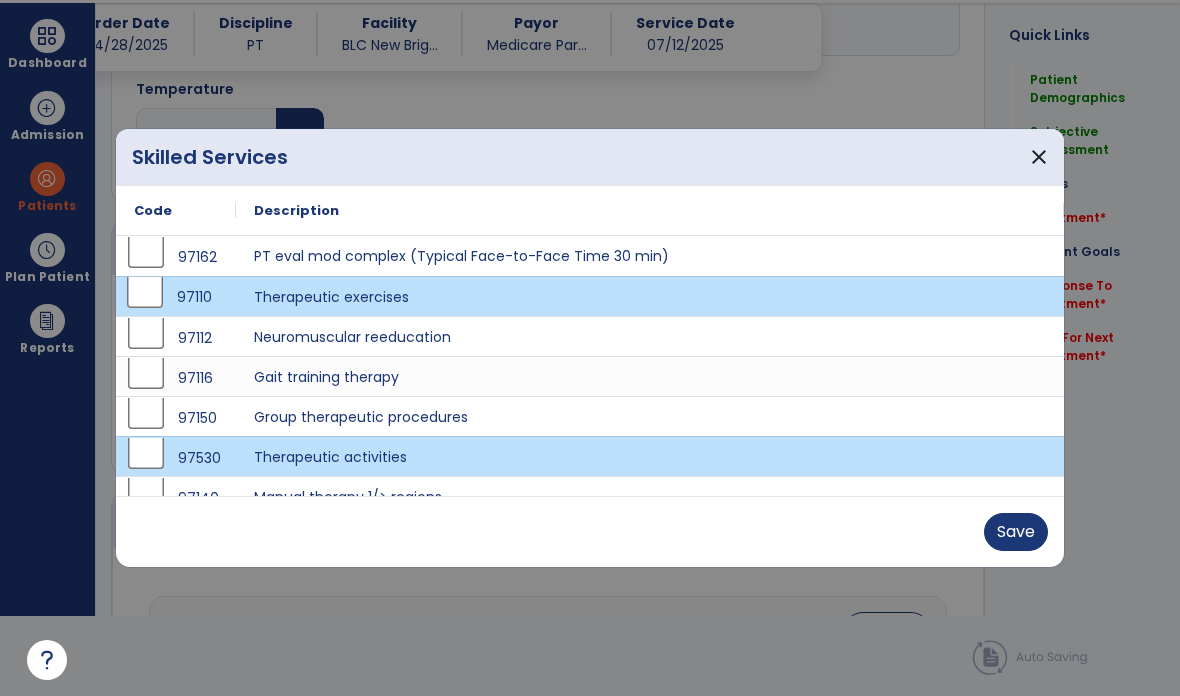 click on "Save" at bounding box center [1016, 532] 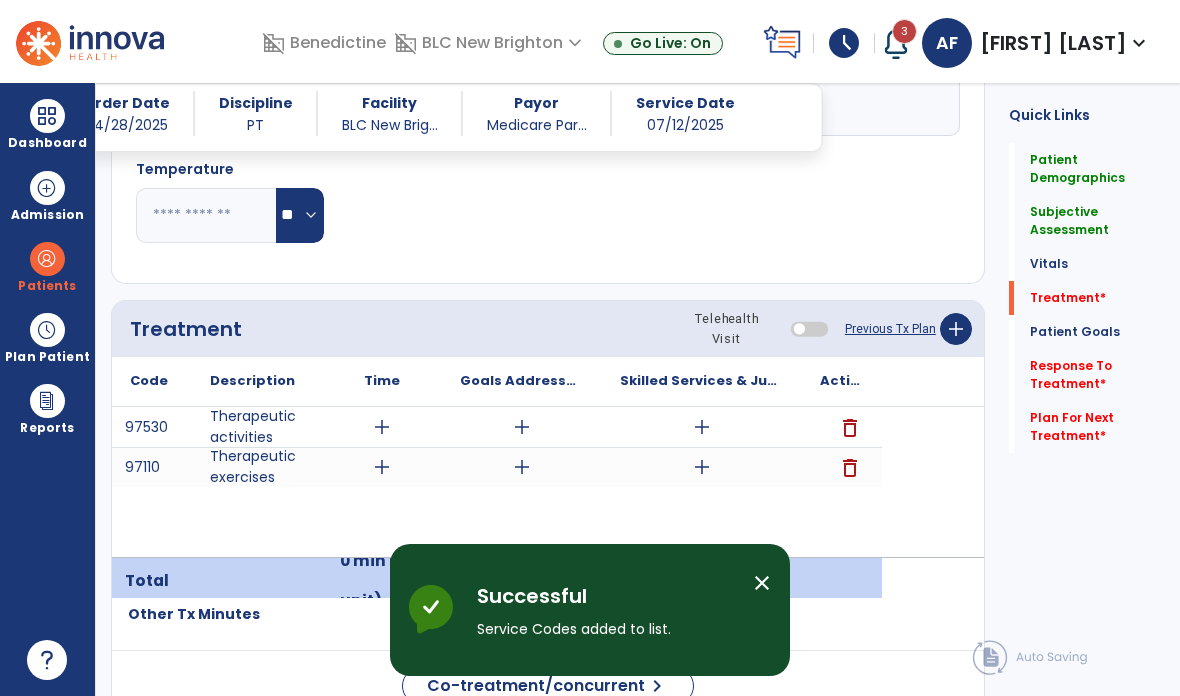 scroll, scrollTop: 80, scrollLeft: 0, axis: vertical 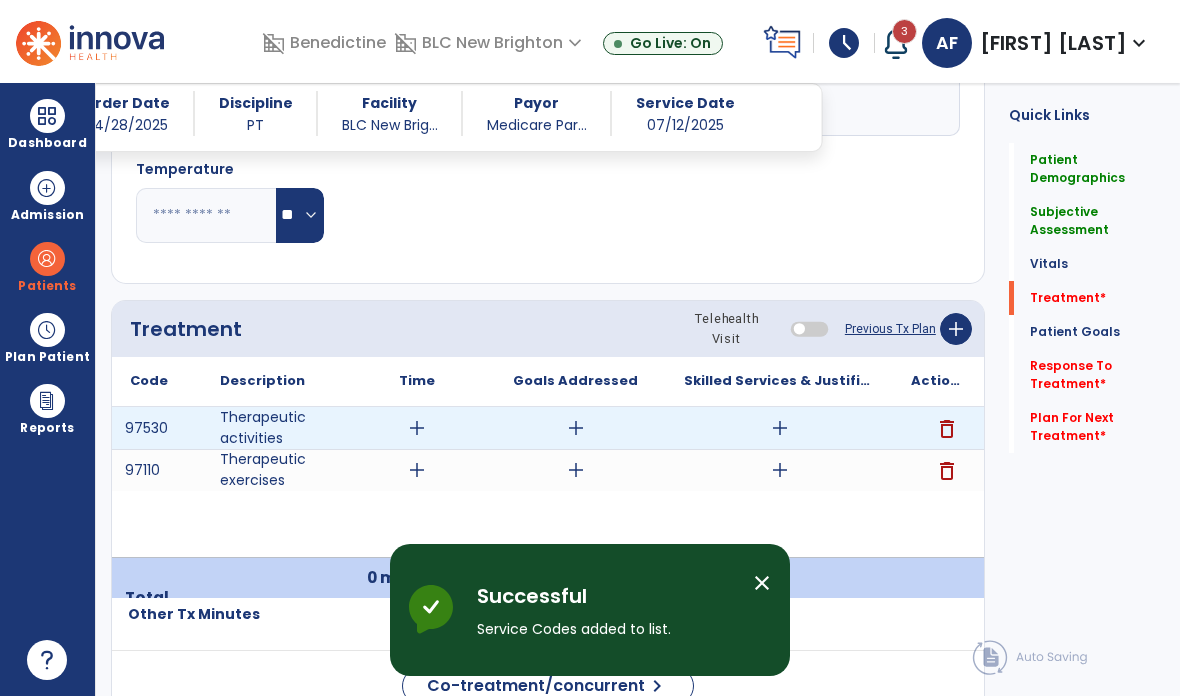 click on "add" at bounding box center [417, 428] 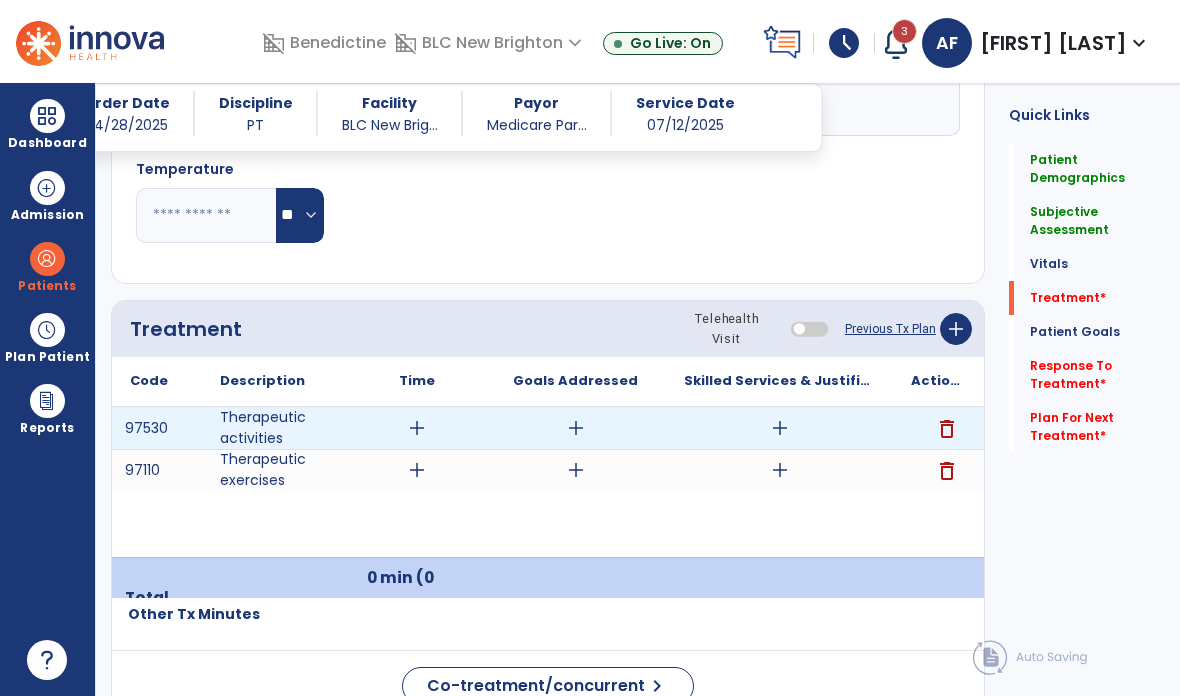 click on "add" at bounding box center (417, 428) 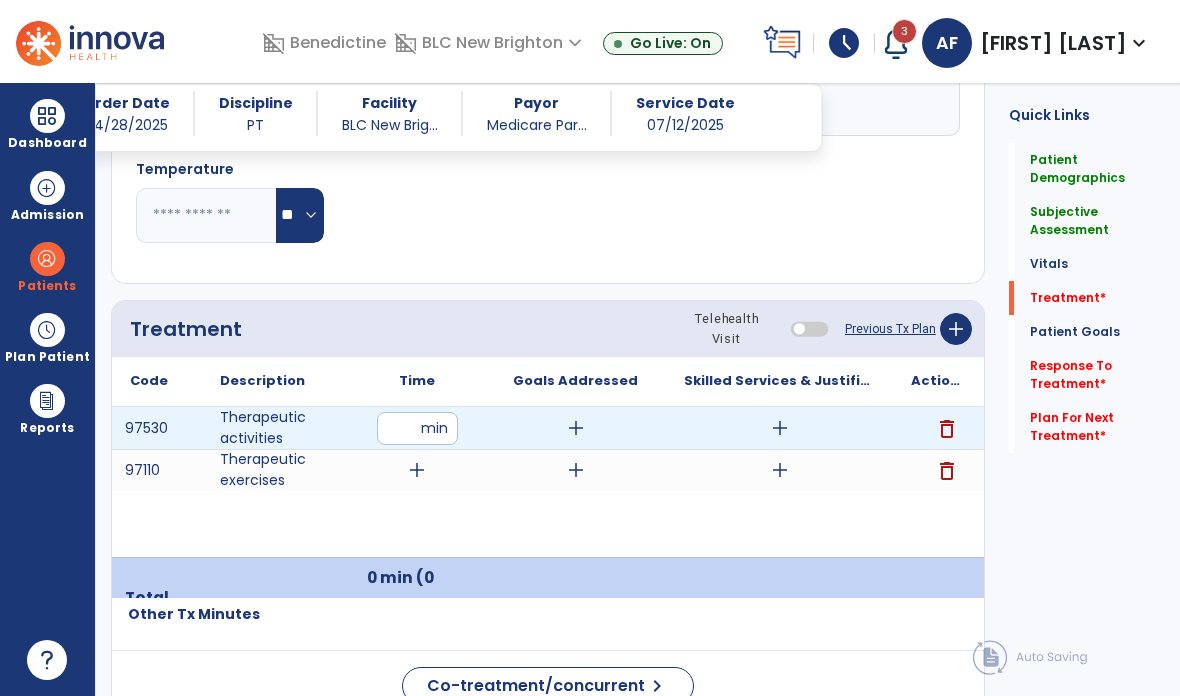 type on "**" 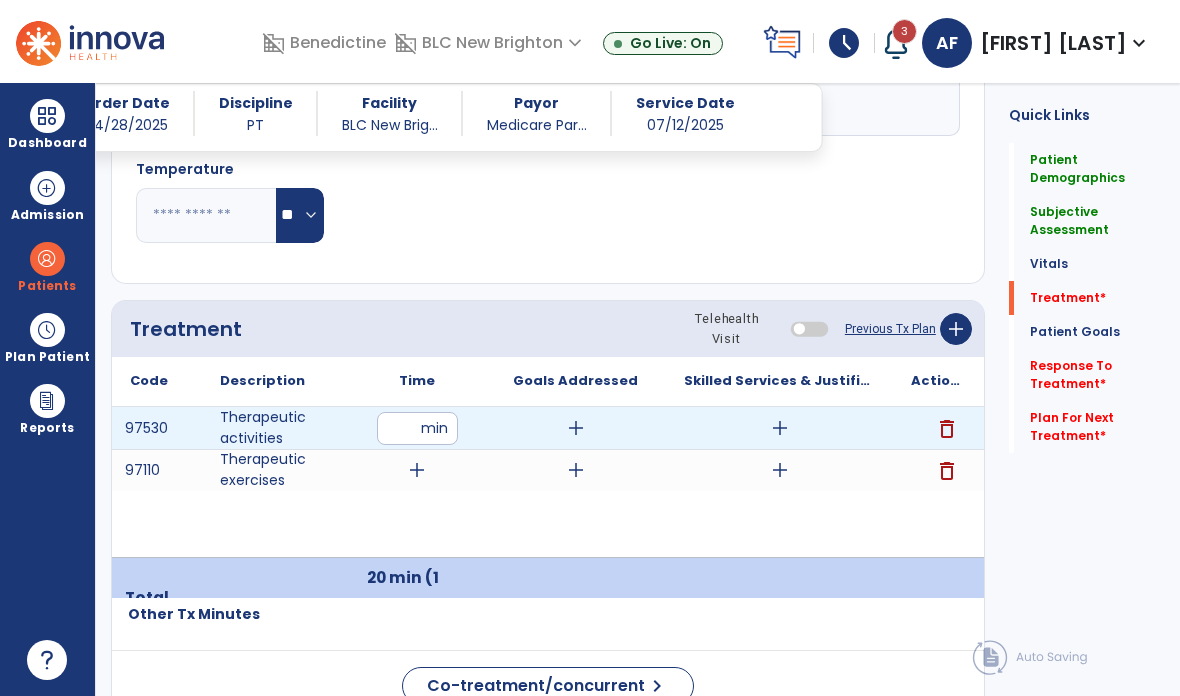 click on "add" at bounding box center (576, 428) 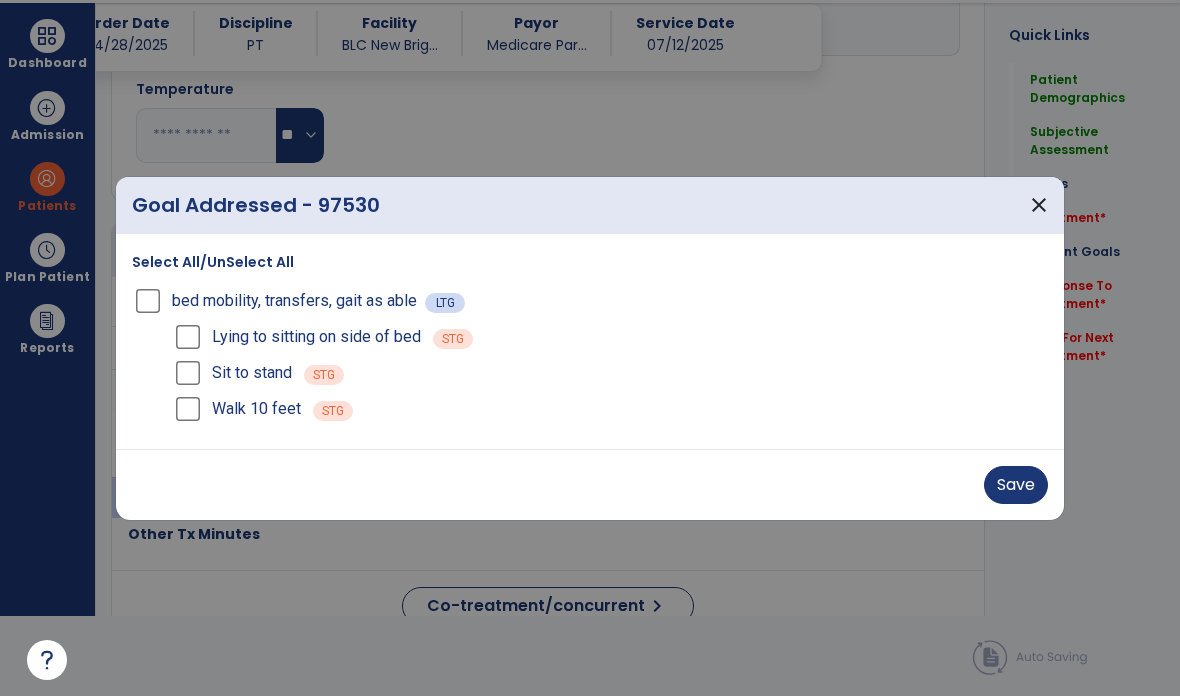 click on "Save" at bounding box center [1016, 485] 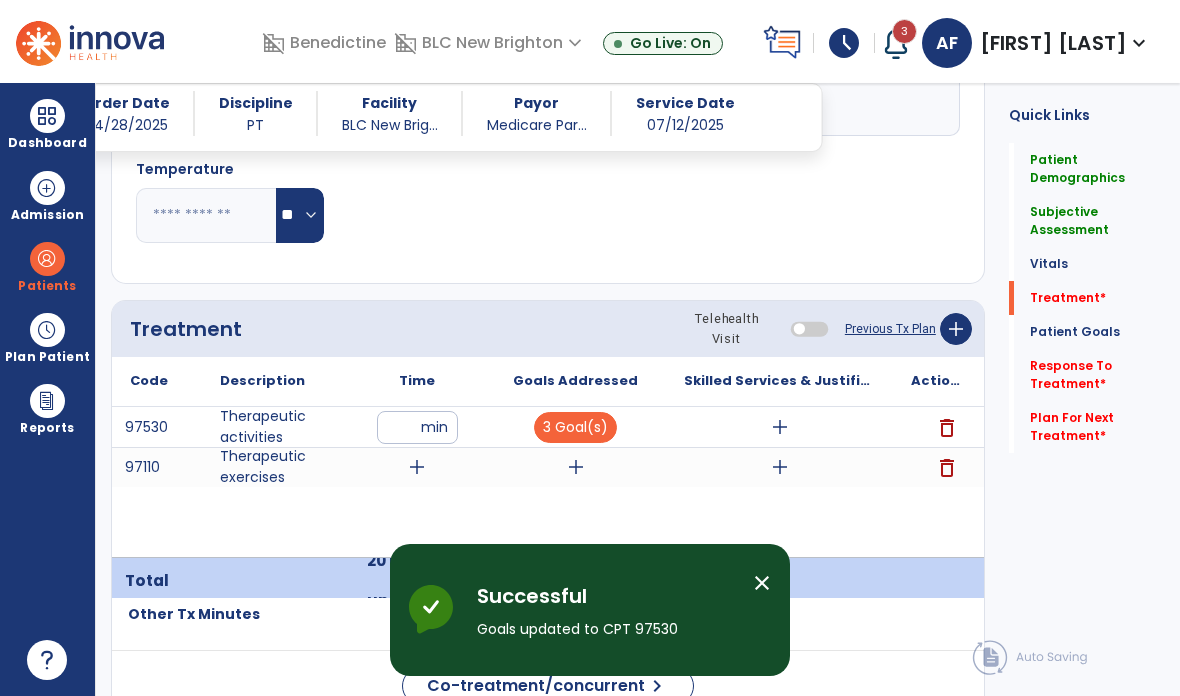 scroll, scrollTop: 80, scrollLeft: 0, axis: vertical 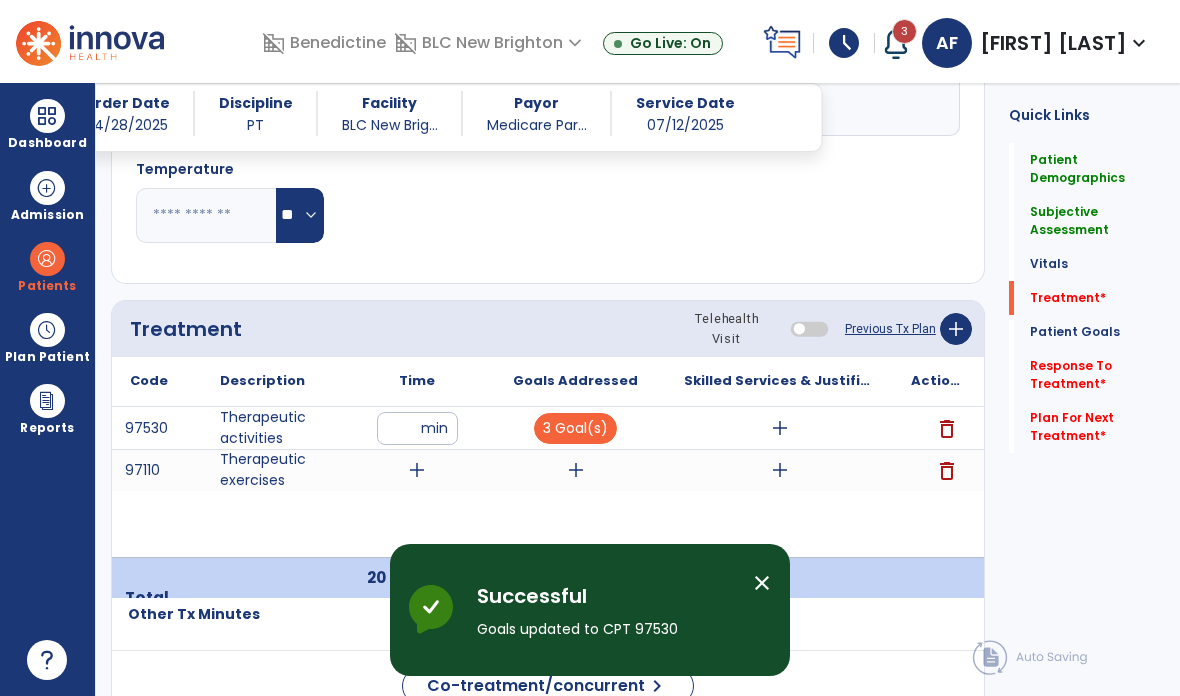 click on "add" at bounding box center (780, 428) 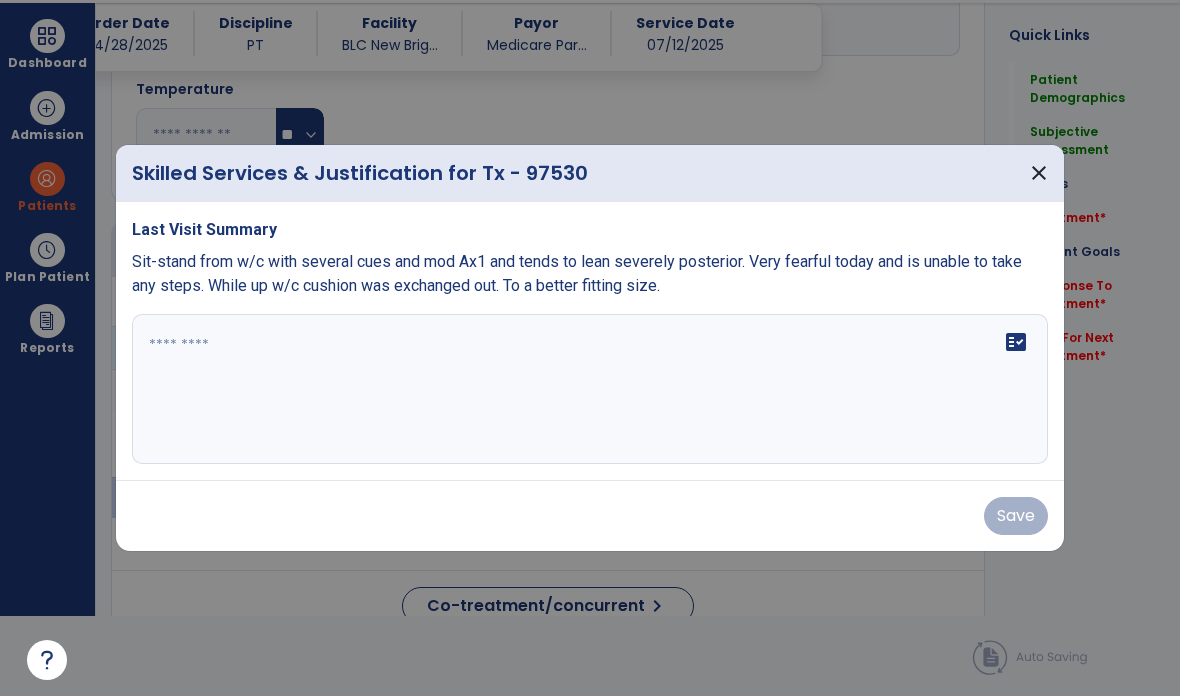 scroll, scrollTop: 0, scrollLeft: 0, axis: both 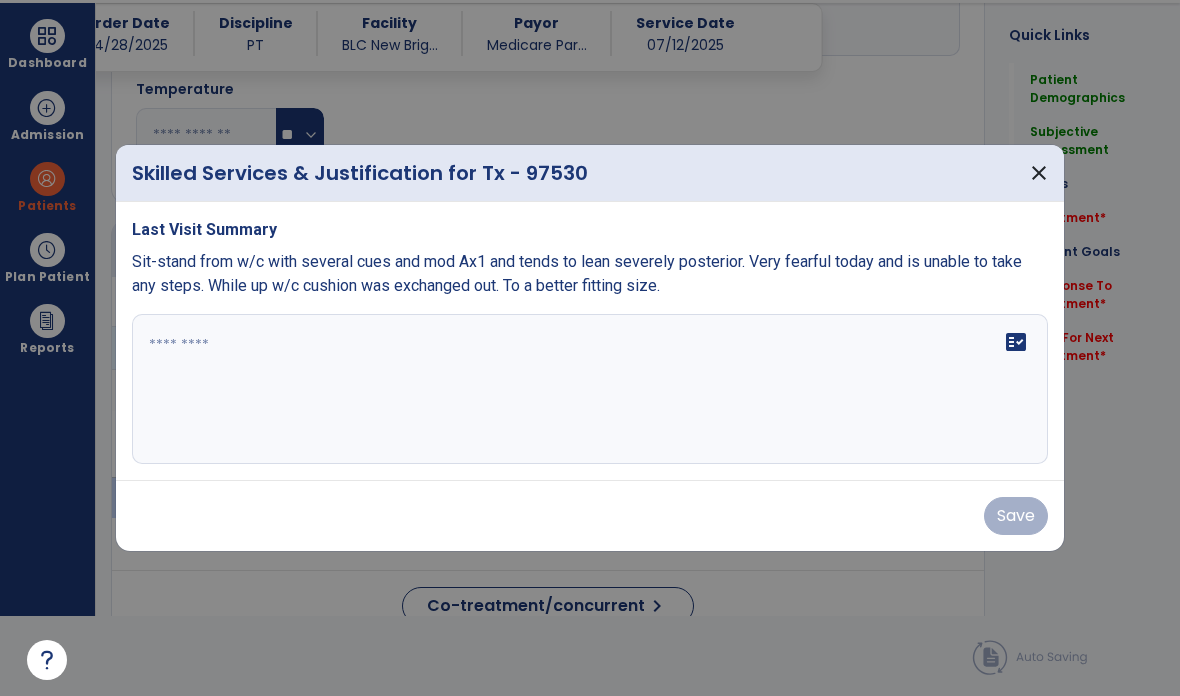 click on "fact_check" at bounding box center (590, 389) 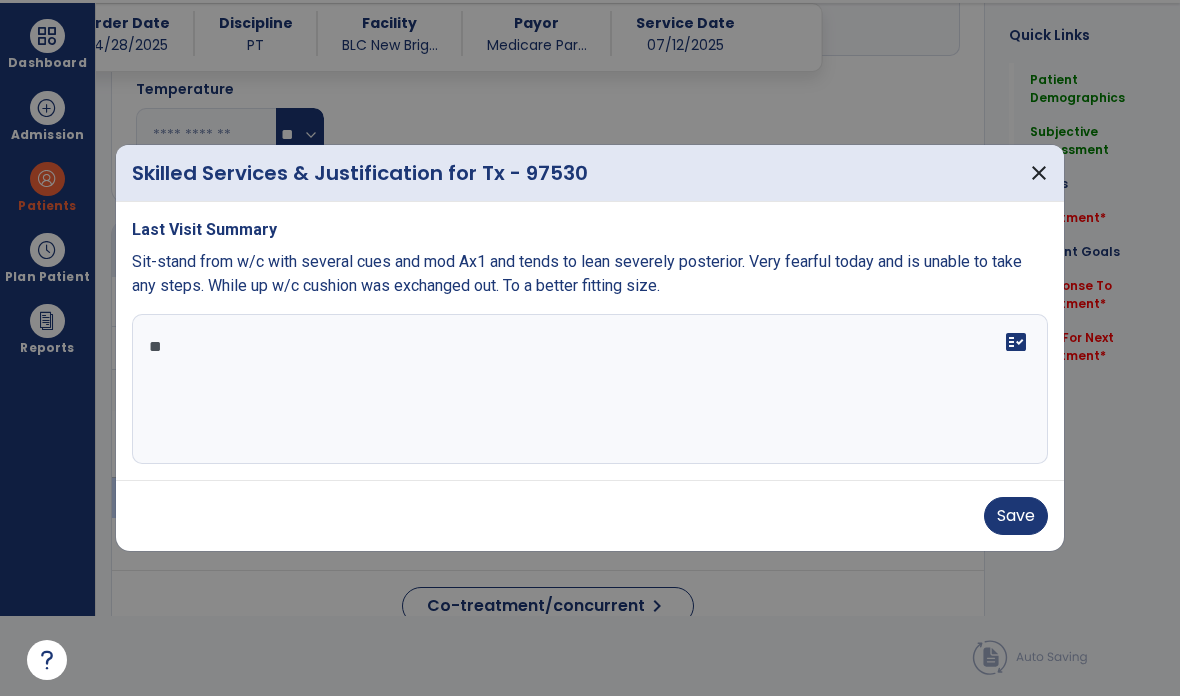 type on "*" 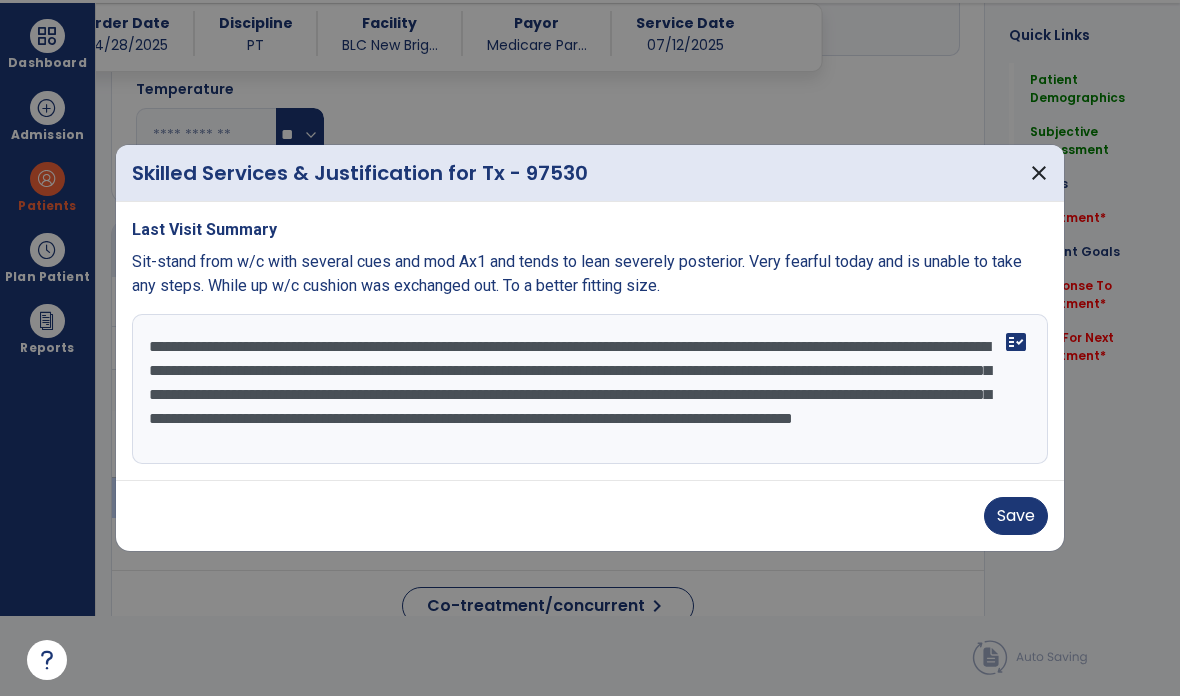 scroll, scrollTop: 15, scrollLeft: 0, axis: vertical 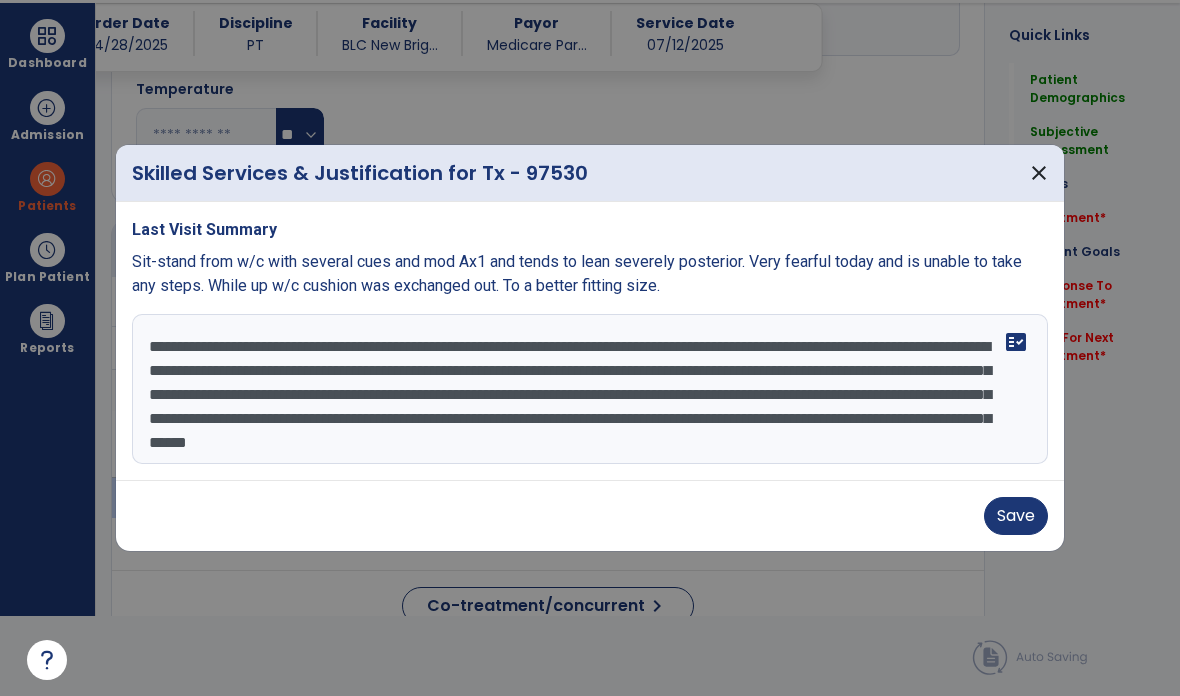 type on "**********" 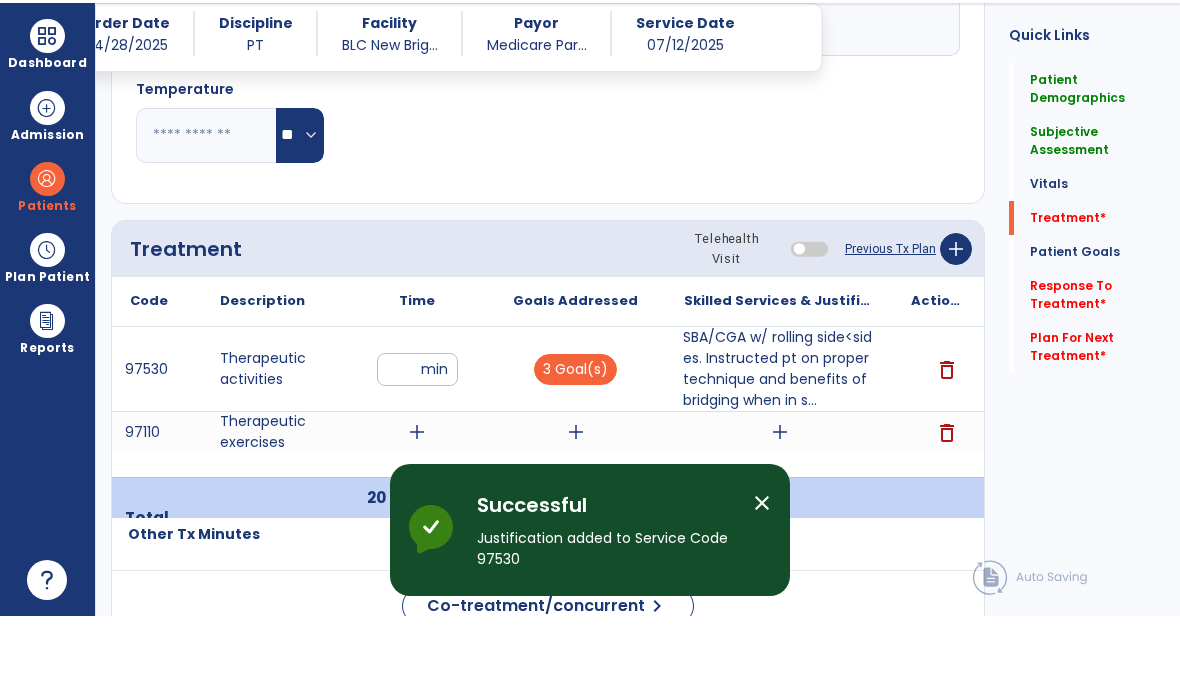scroll, scrollTop: 80, scrollLeft: 0, axis: vertical 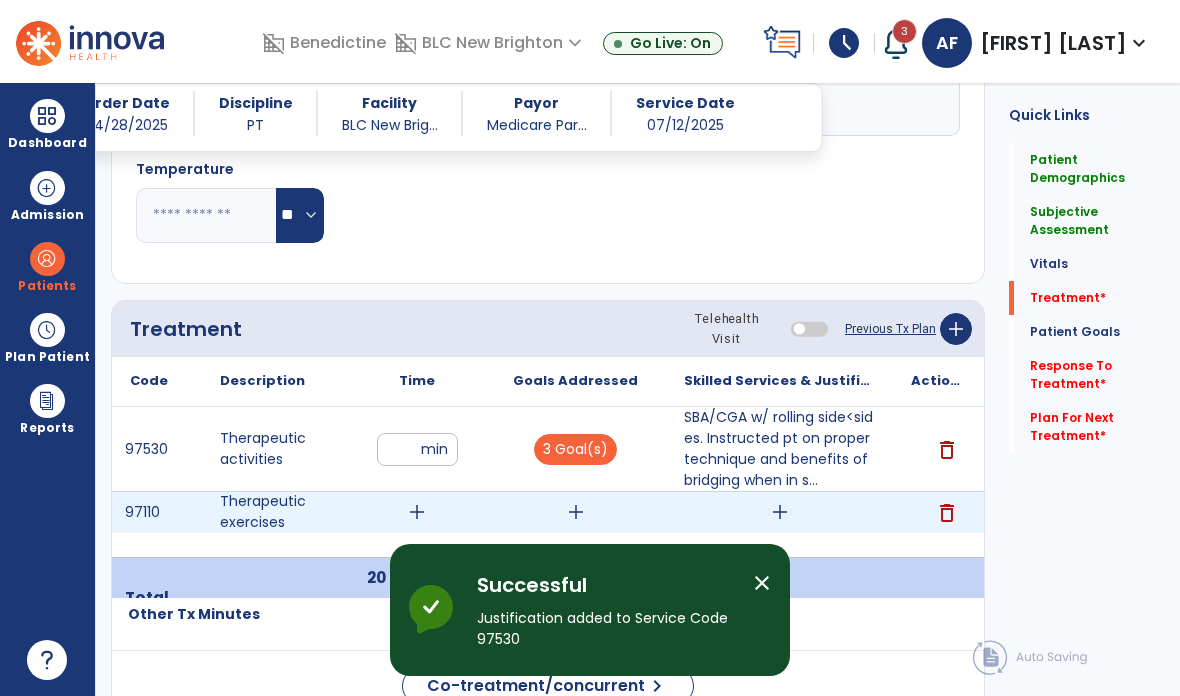 click on "add" at bounding box center (576, 512) 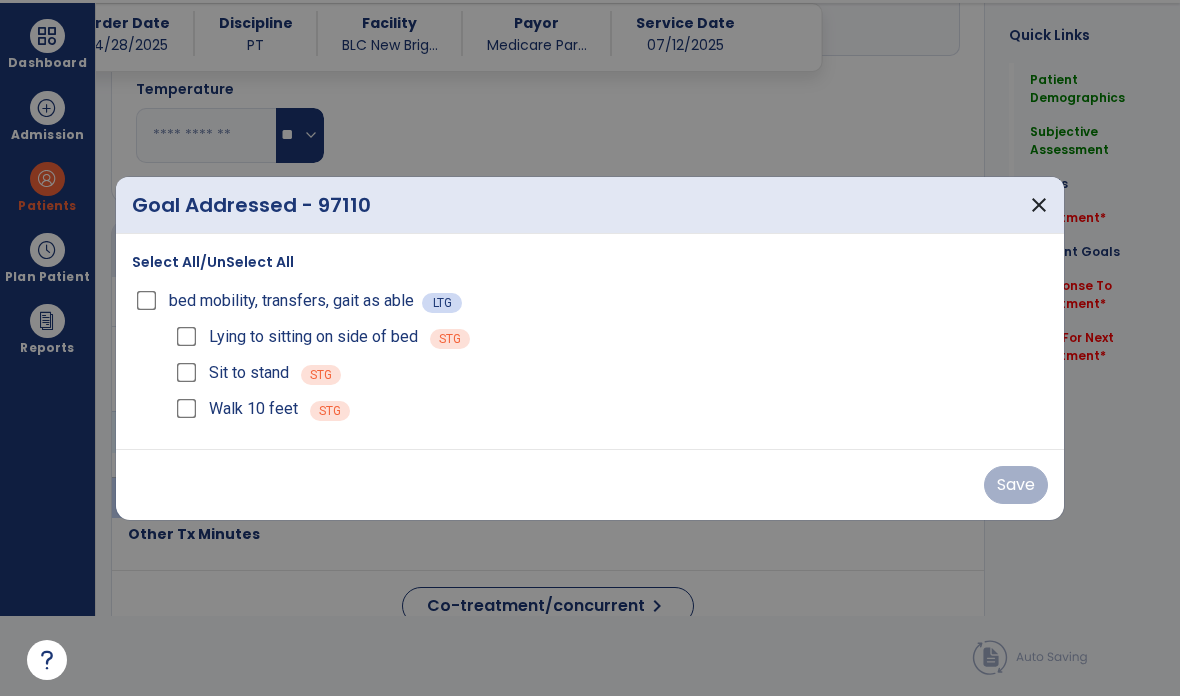 scroll, scrollTop: 0, scrollLeft: 0, axis: both 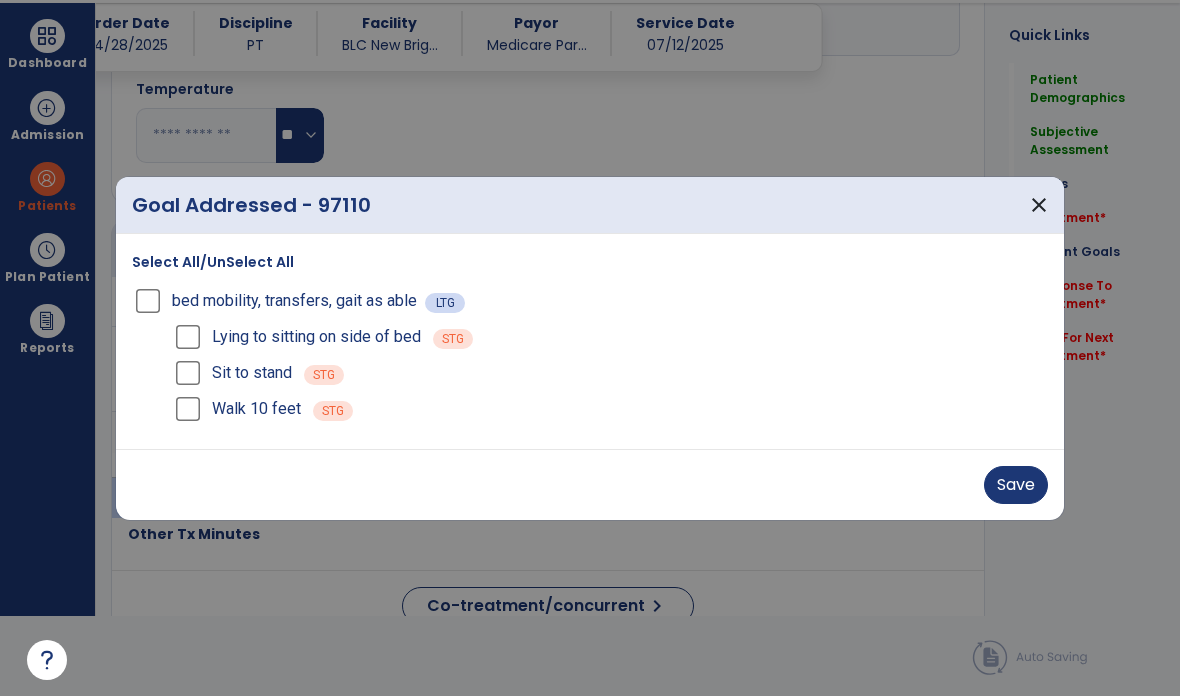 click on "Save" at bounding box center (1016, 485) 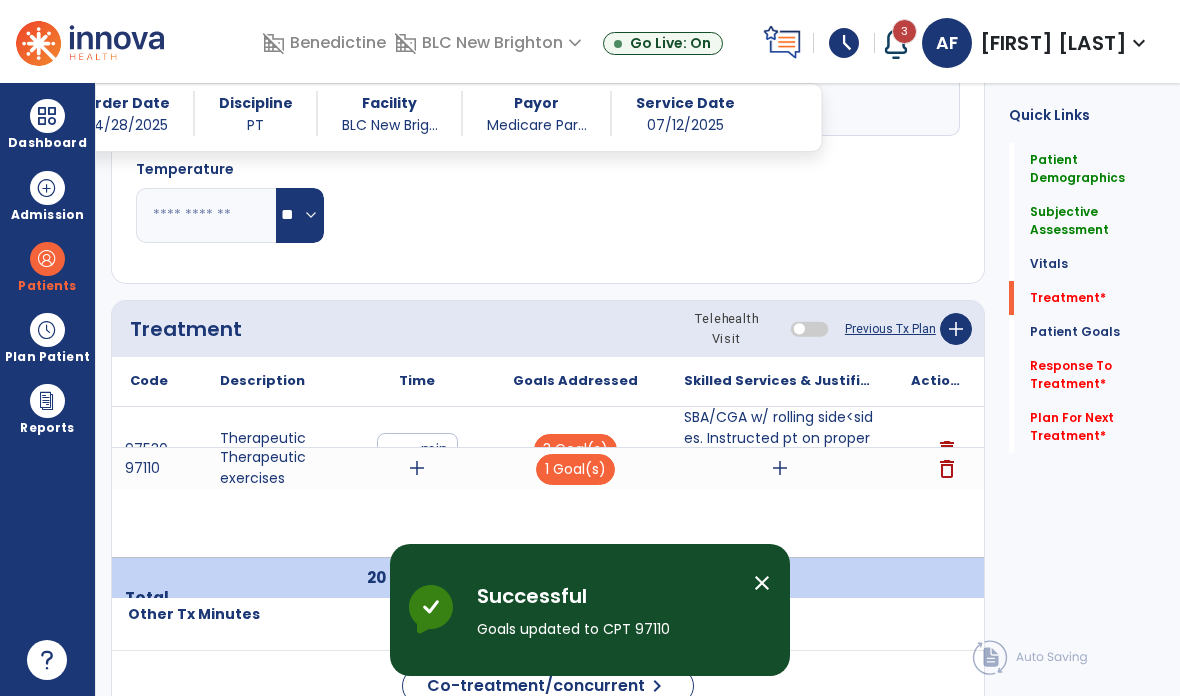 scroll, scrollTop: 80, scrollLeft: 0, axis: vertical 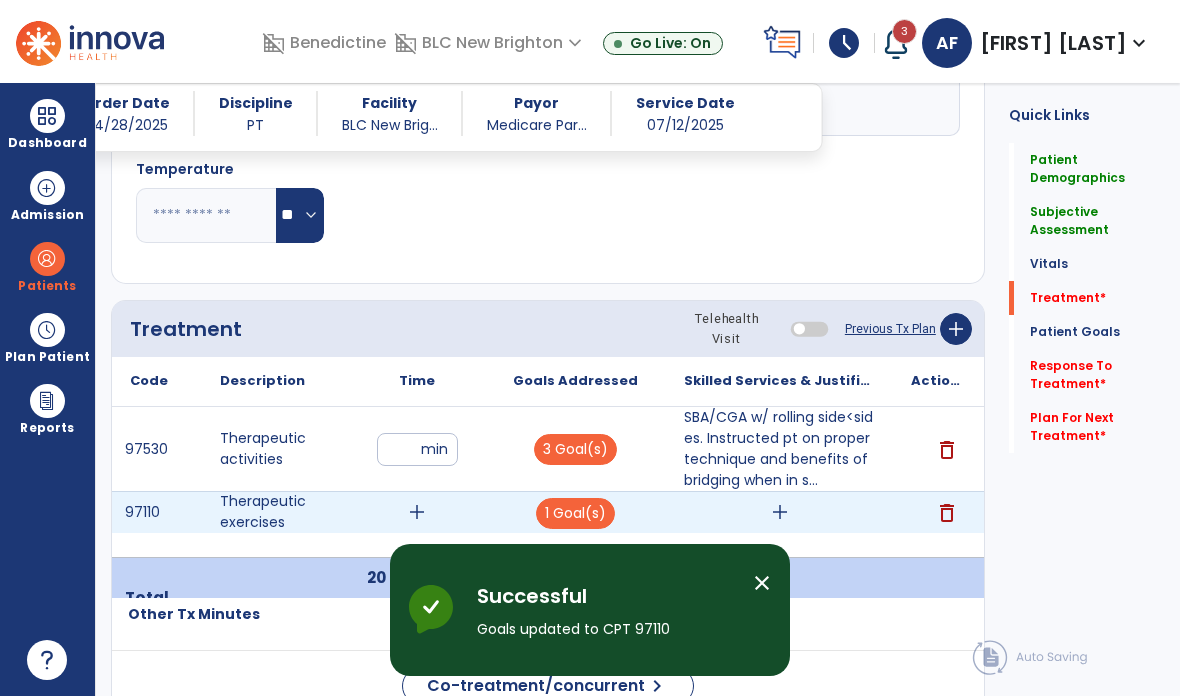 click on "add" at bounding box center [417, 512] 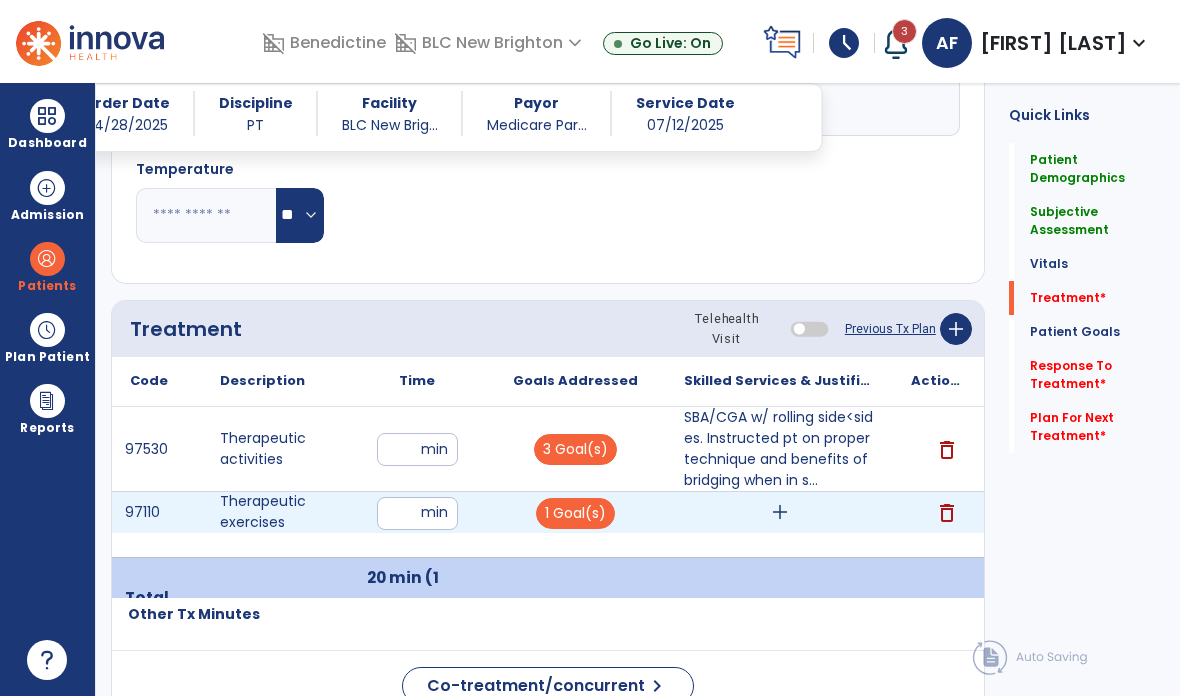 type on "**" 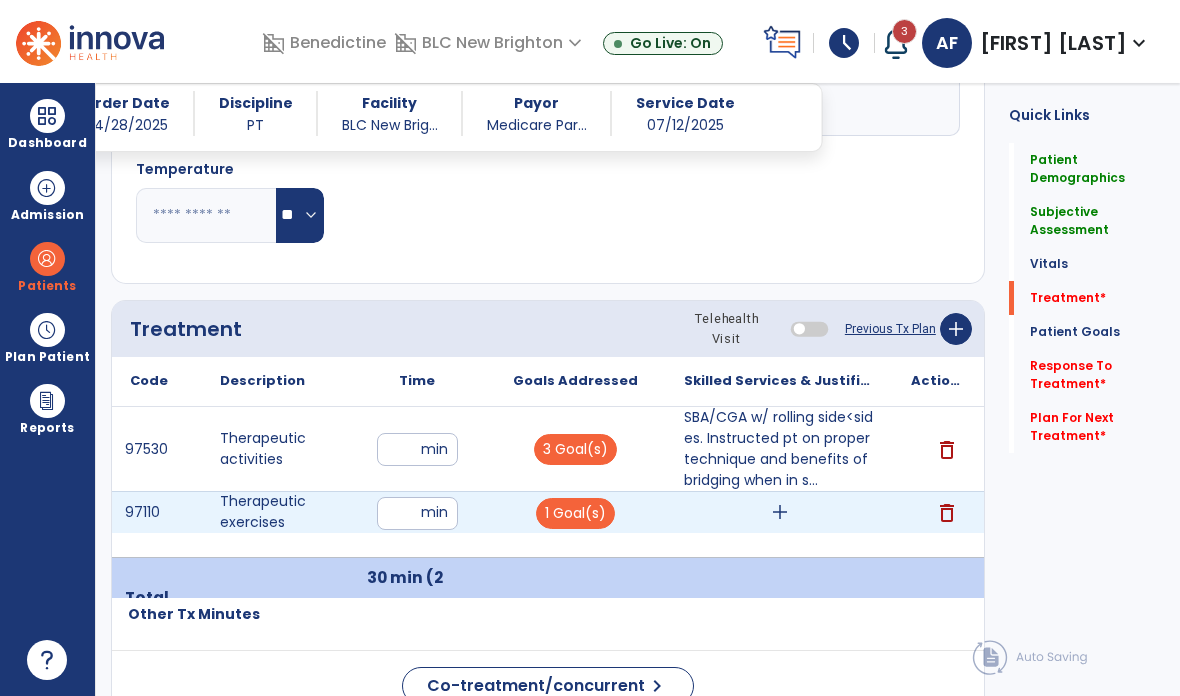 click on "add" at bounding box center (780, 512) 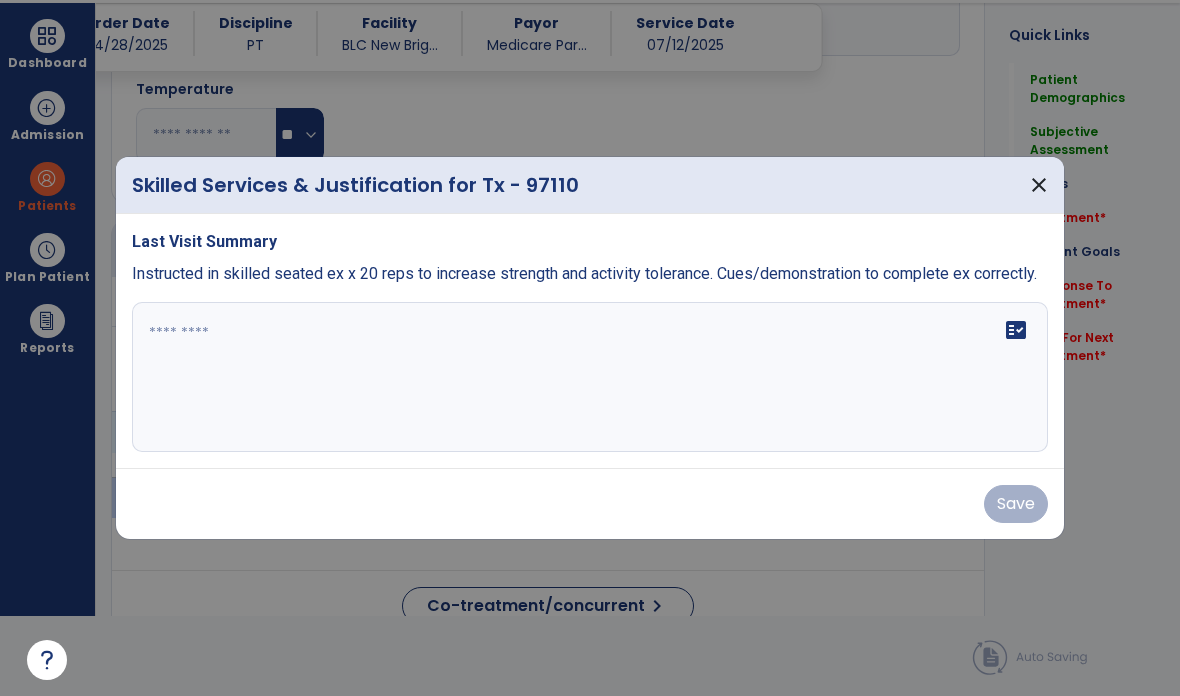 click on "fact_check" at bounding box center (590, 377) 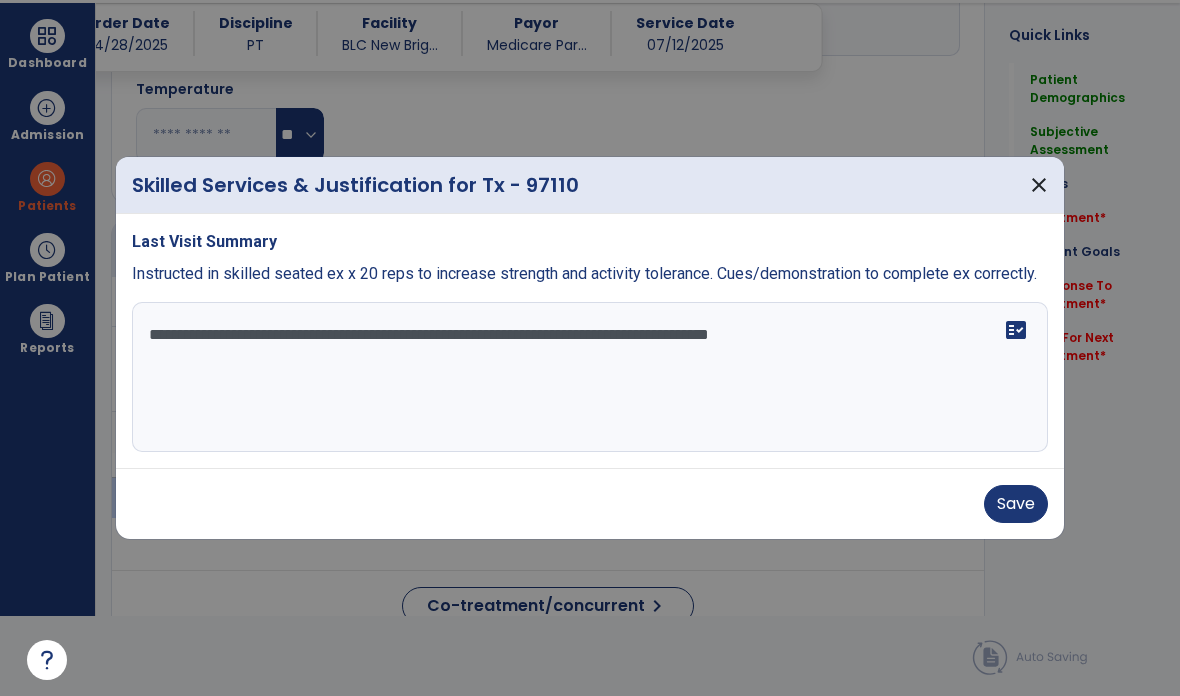 type on "**********" 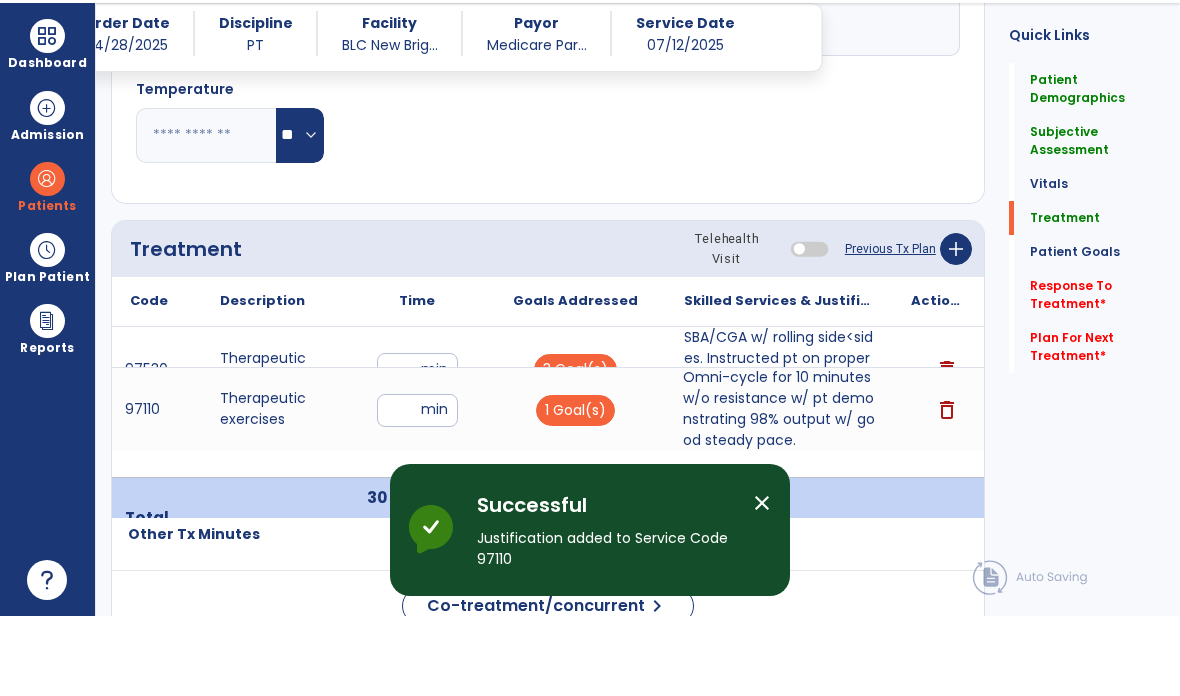 scroll, scrollTop: 80, scrollLeft: 0, axis: vertical 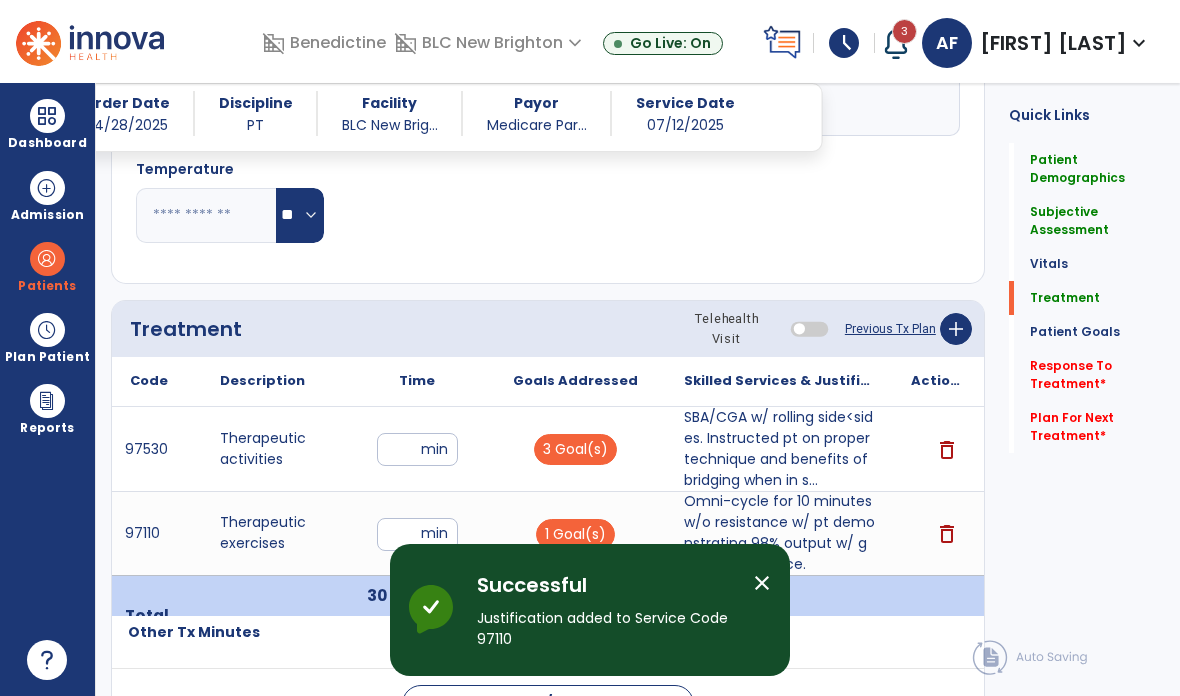 click on "**" at bounding box center (417, 534) 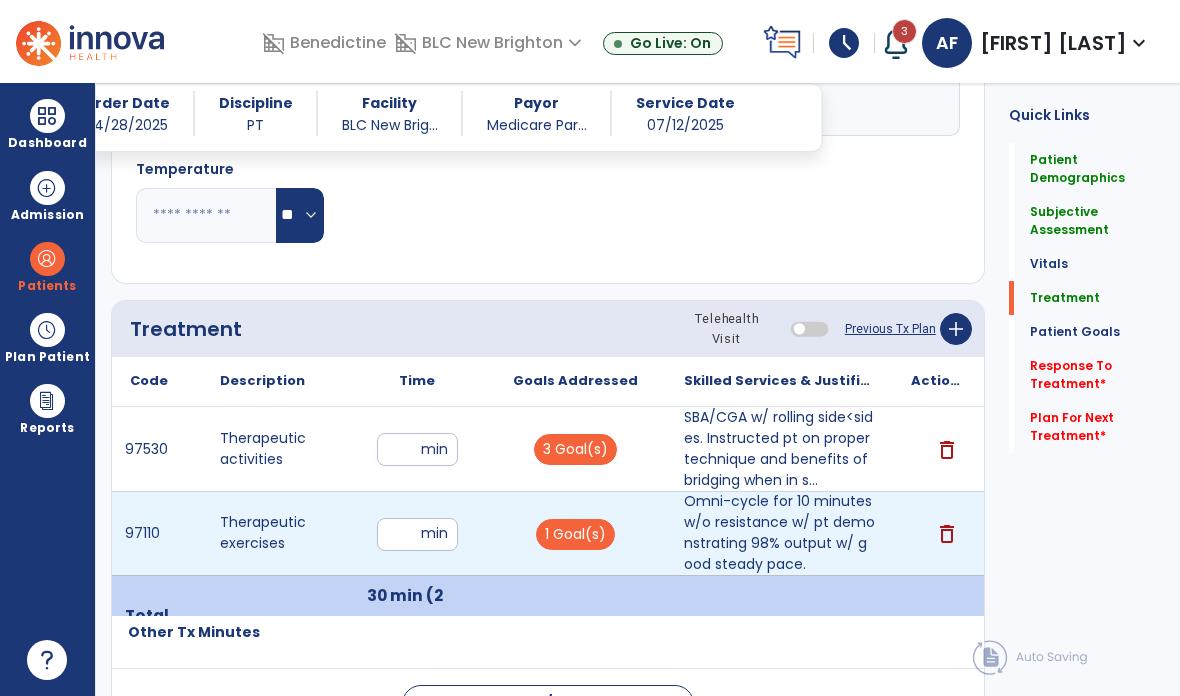 type on "**" 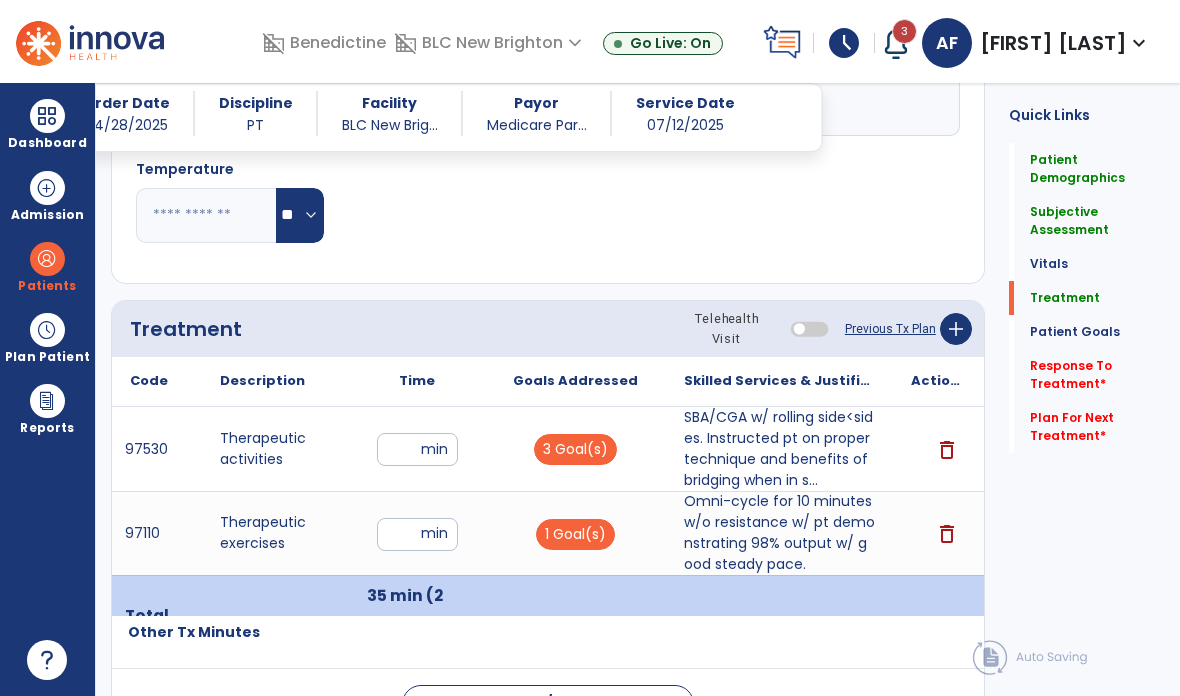 click on "**" at bounding box center [417, 449] 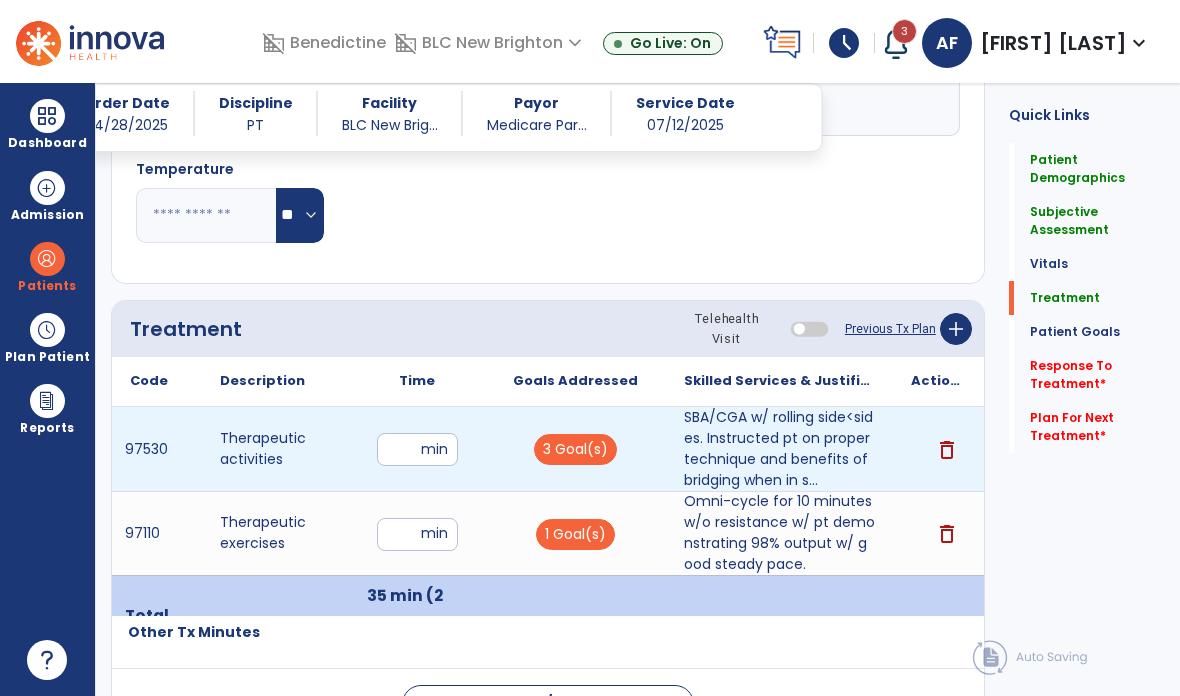 type on "**" 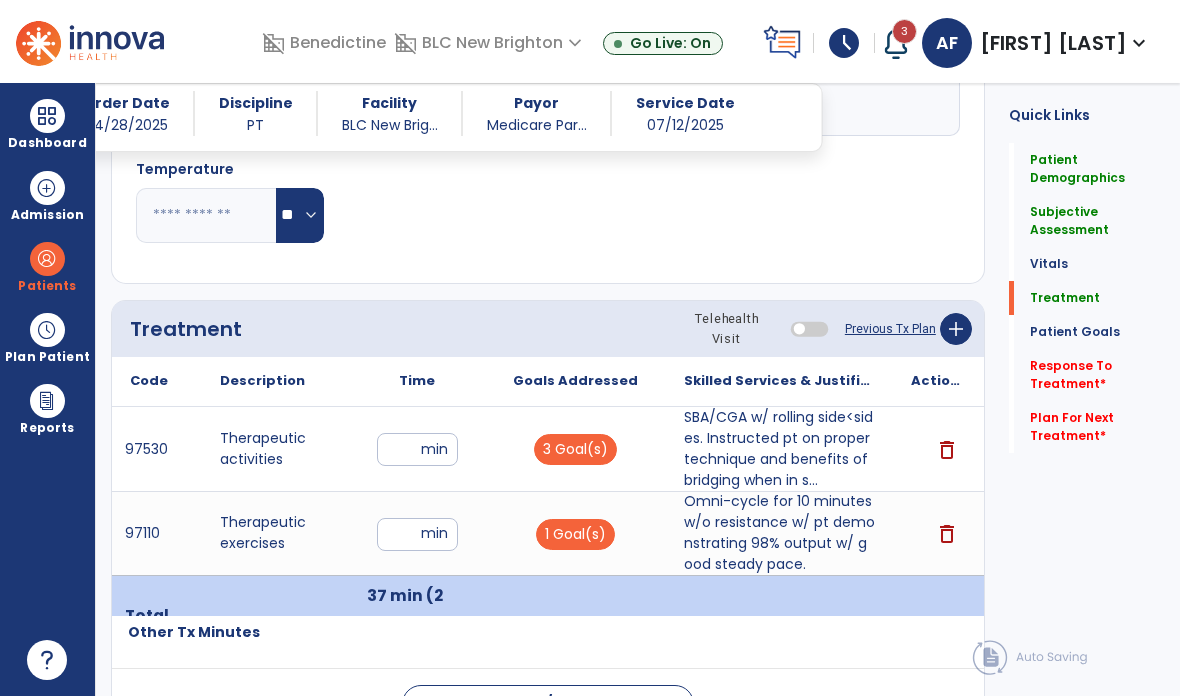 click on "**" at bounding box center [417, 534] 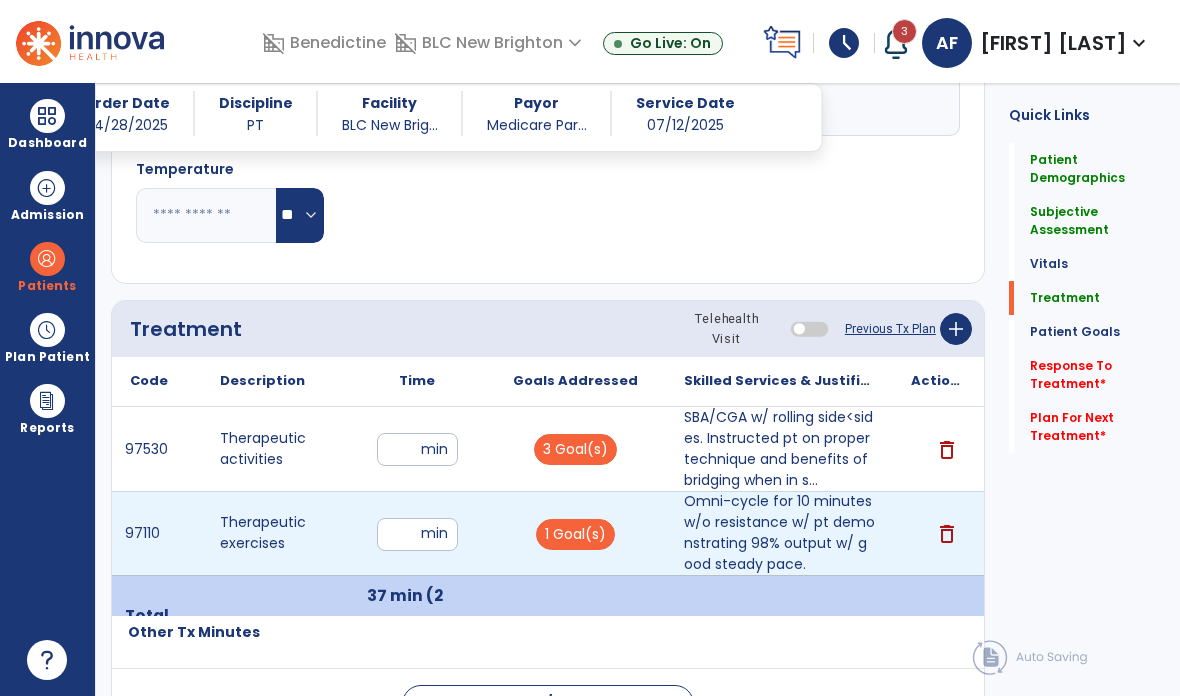 type on "**" 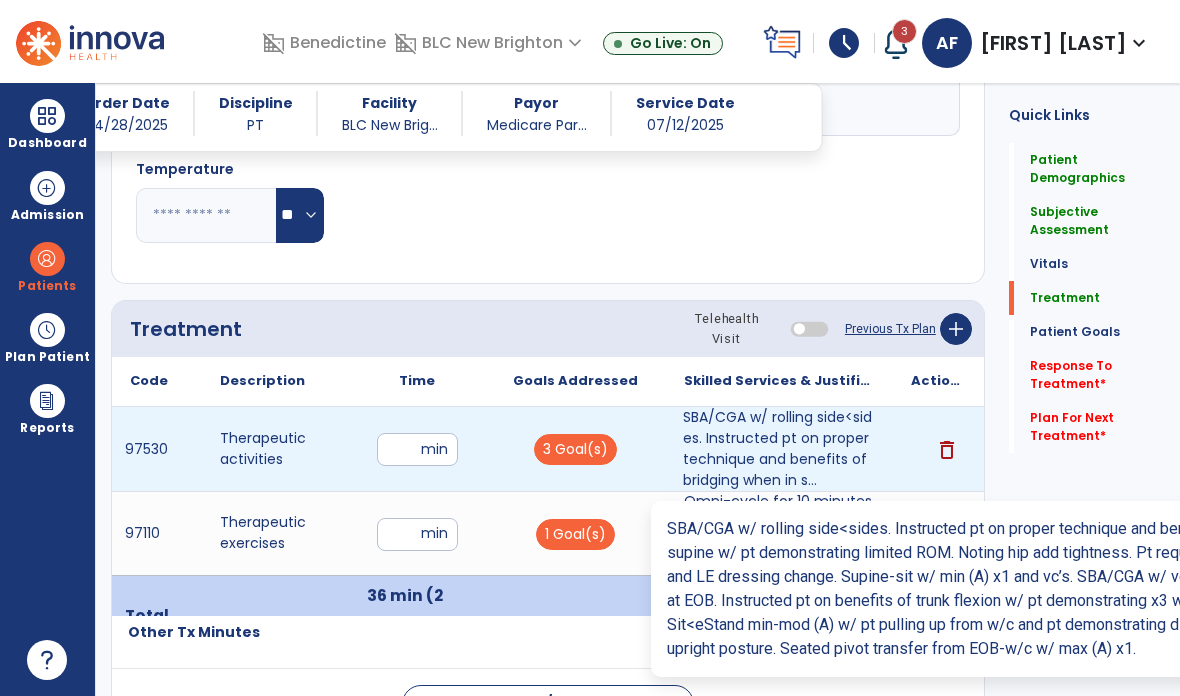 click on "SBA/CGA w/ rolling side<sides.  Instructed pt on proper technique and benefits of bridging when in s..." at bounding box center [779, 449] 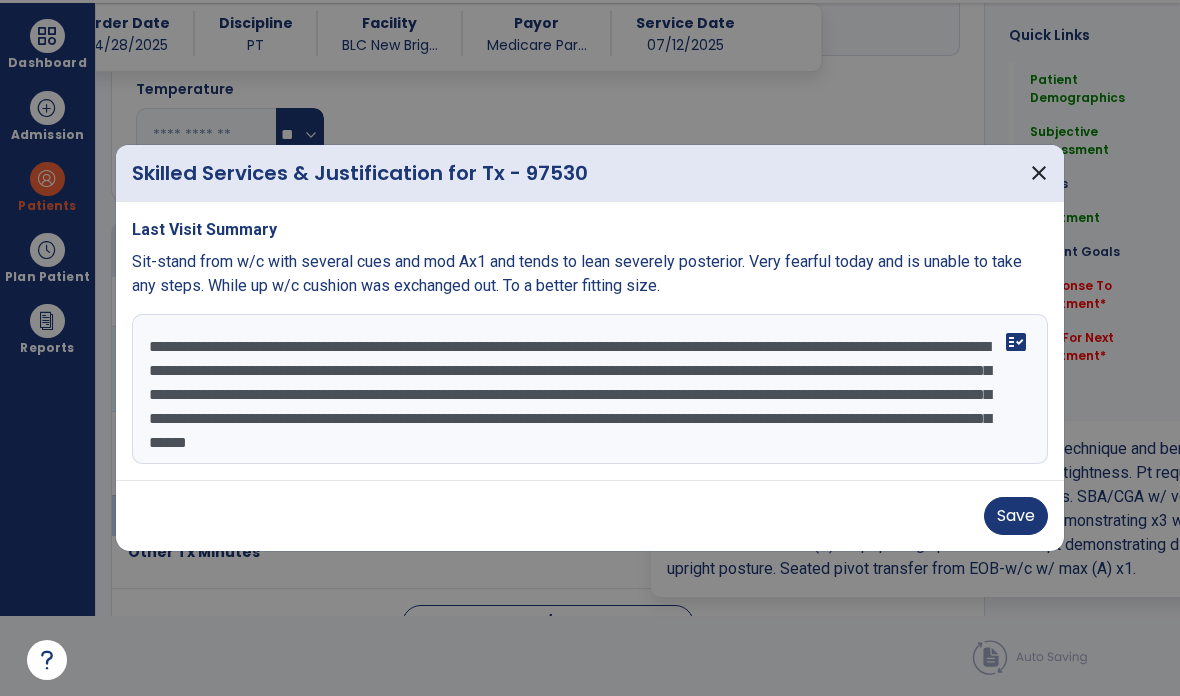 click on "Save" at bounding box center (1016, 516) 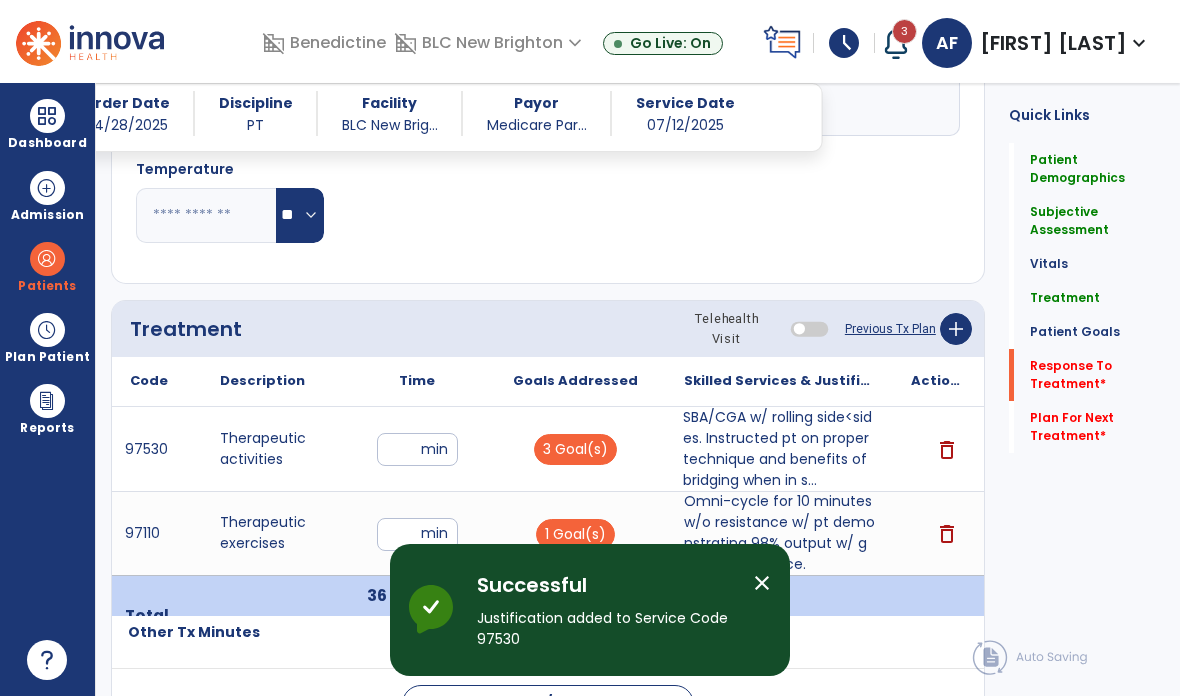 click on "Response To Treatment   *" 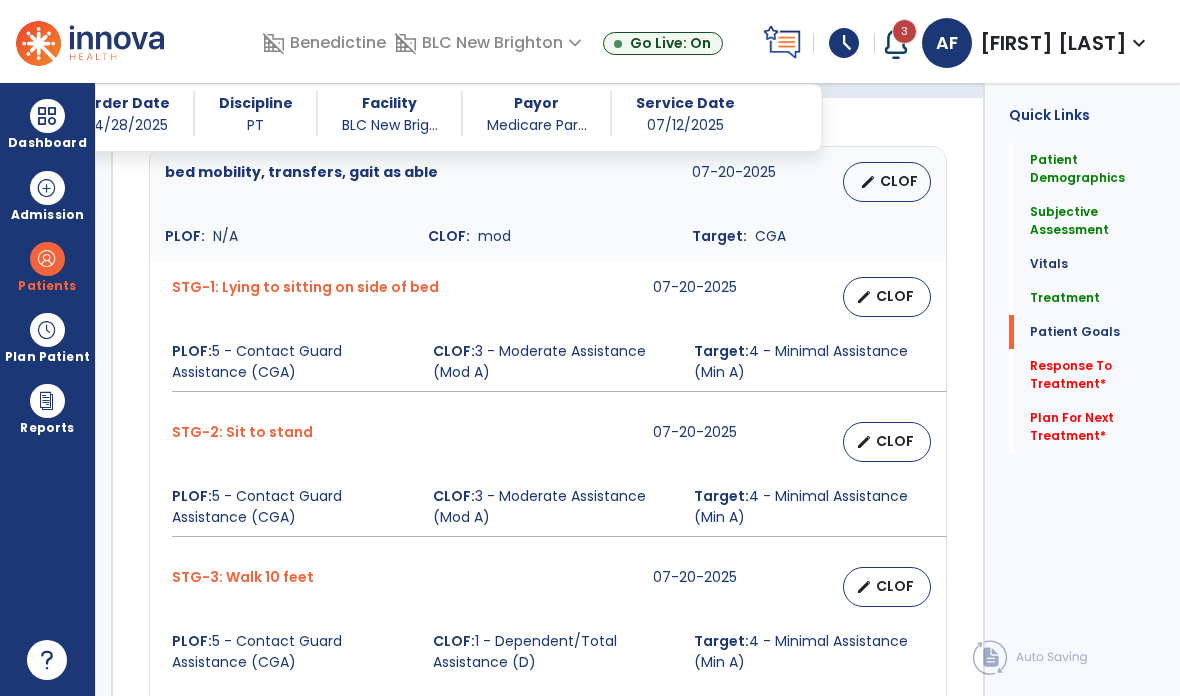 scroll, scrollTop: 2339, scrollLeft: 0, axis: vertical 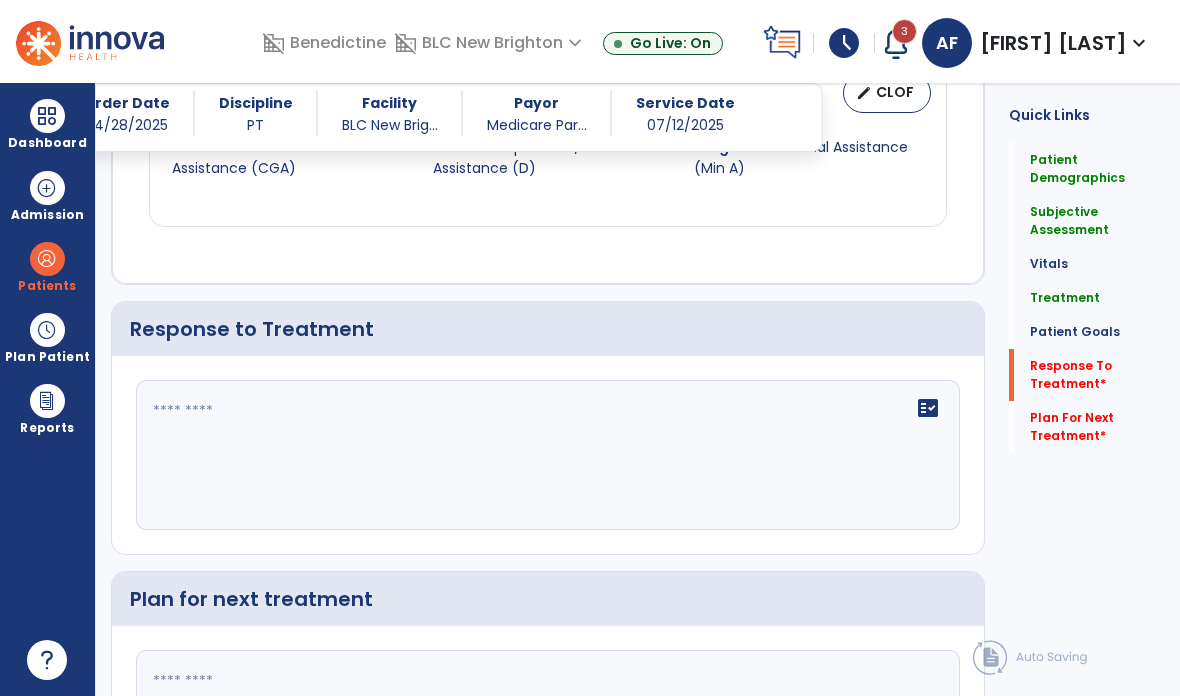 click on "fact_check" 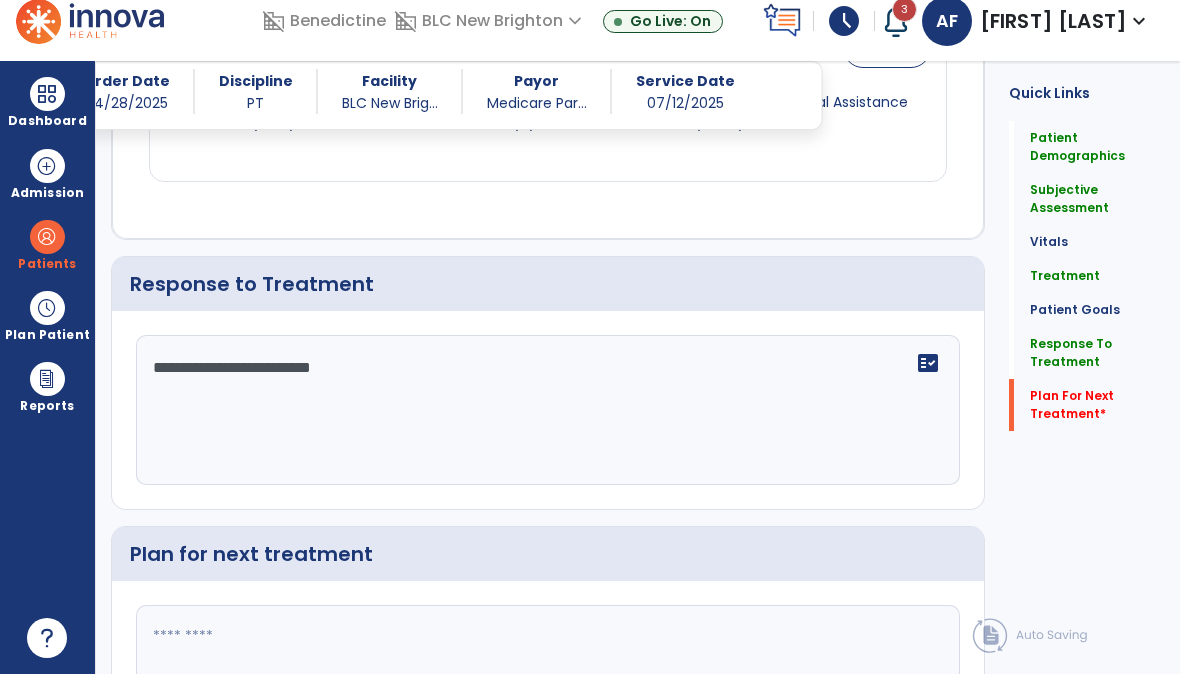 type on "**********" 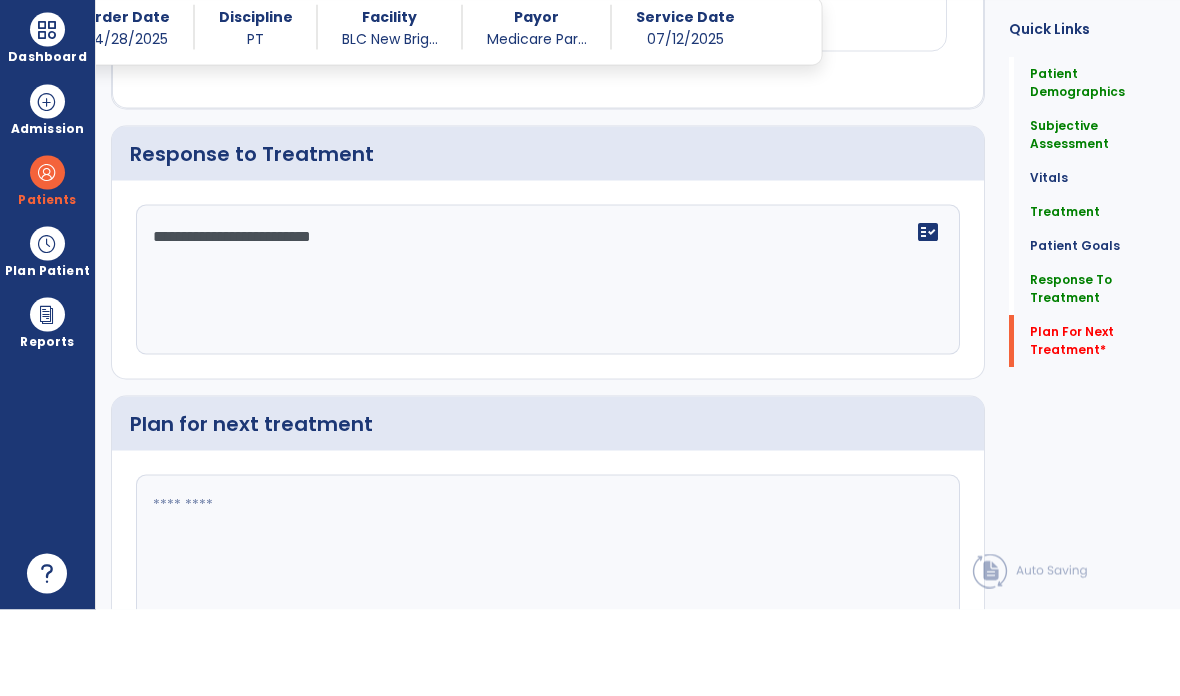 scroll, scrollTop: 2455, scrollLeft: 0, axis: vertical 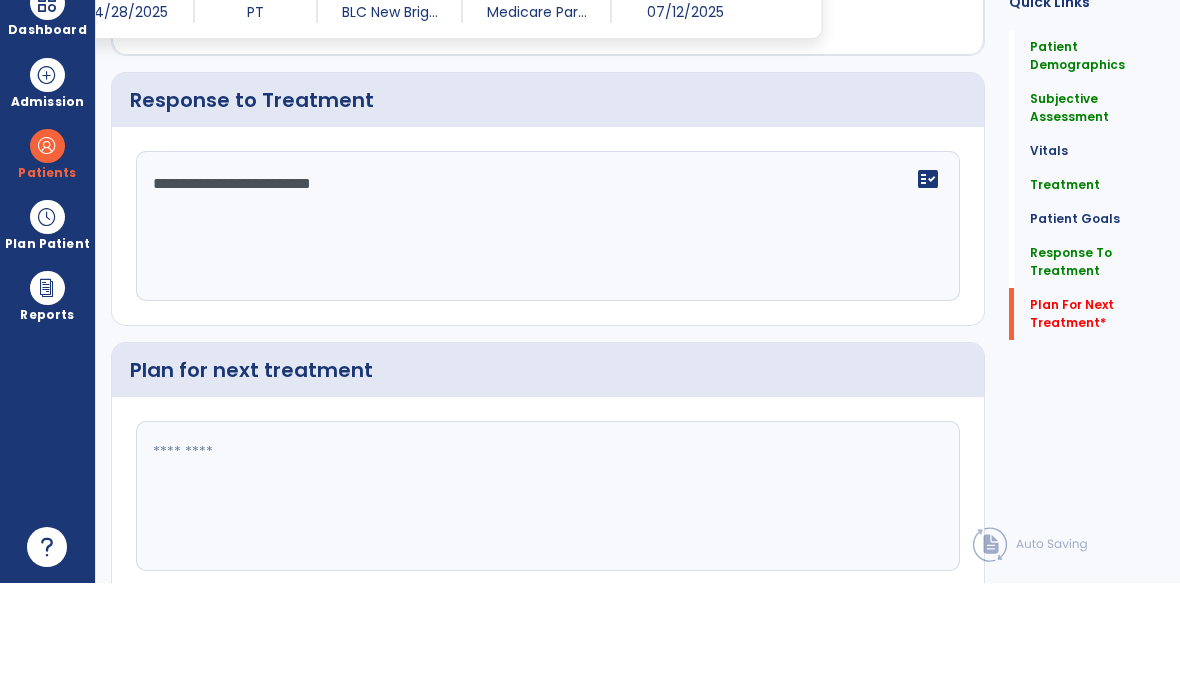 click 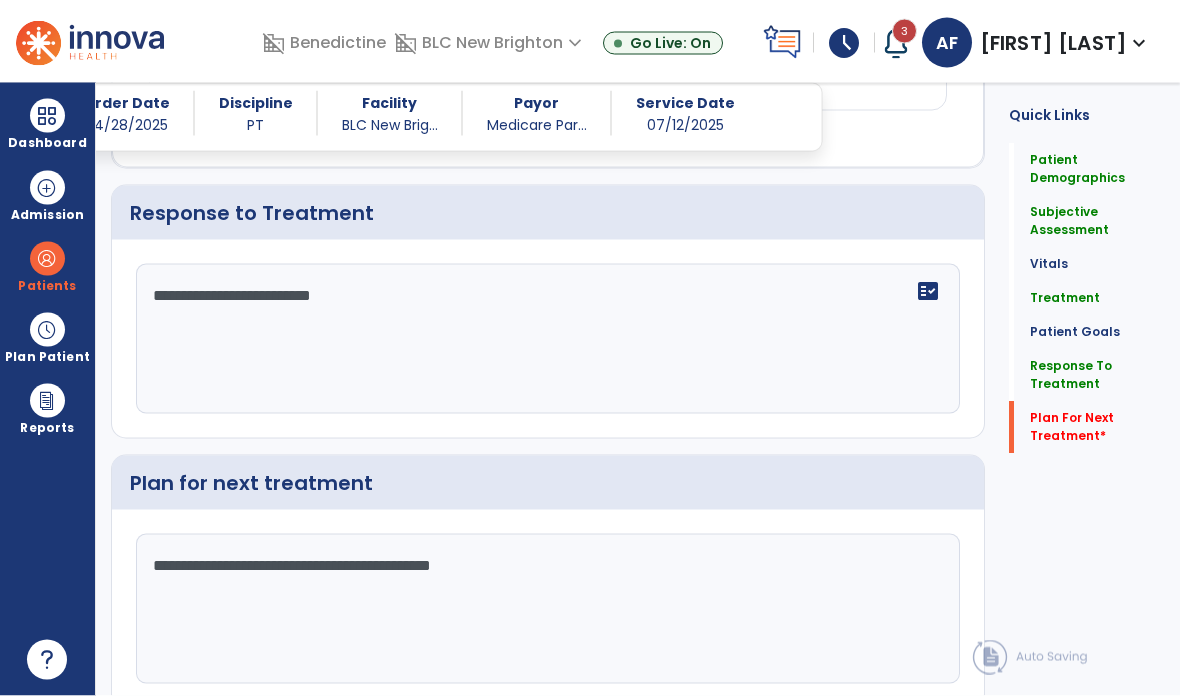 type on "**********" 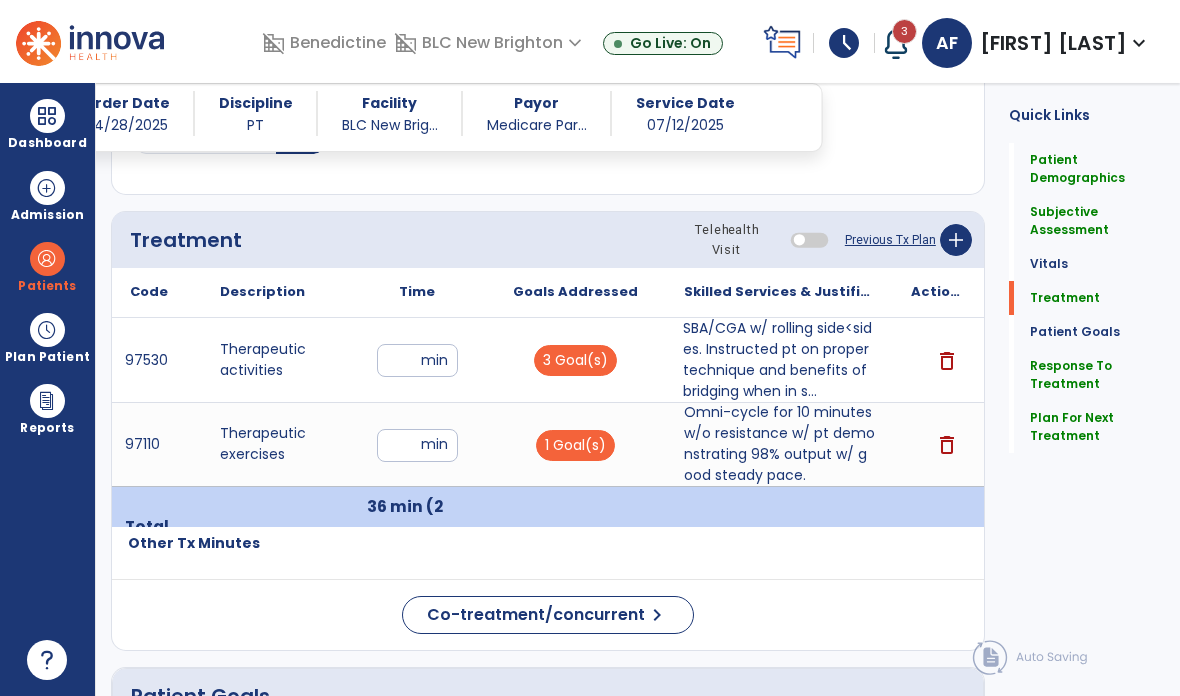 scroll, scrollTop: 1218, scrollLeft: 0, axis: vertical 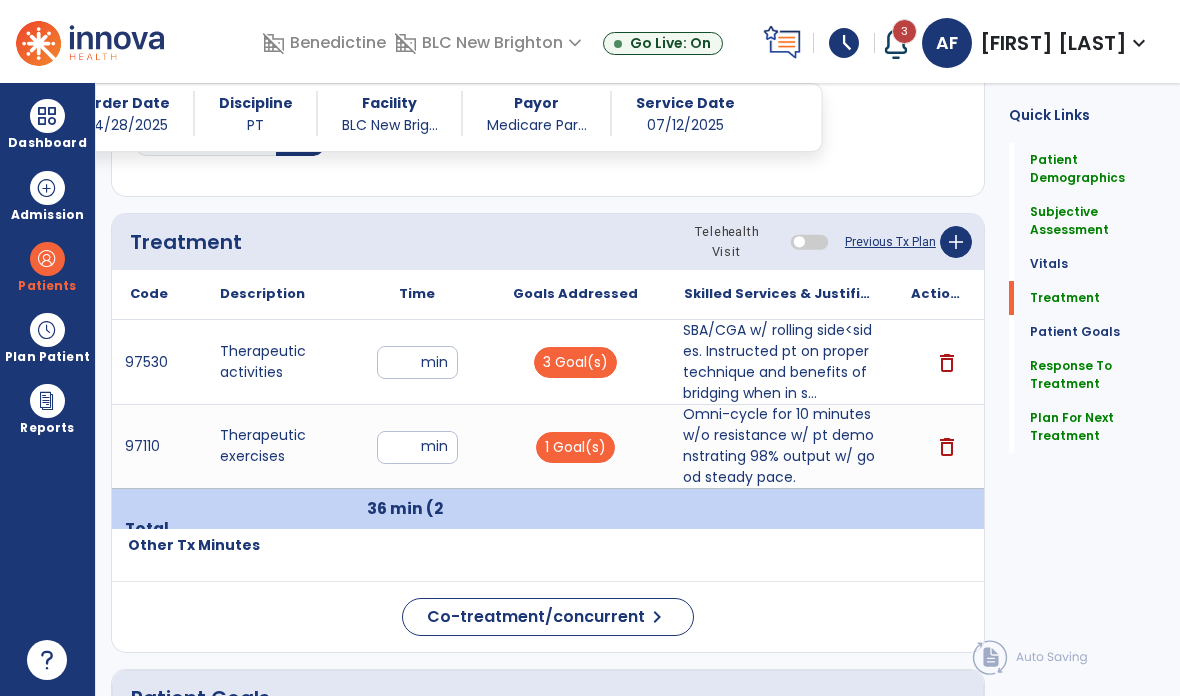 click on "Omni-cycle for 10 minutes w/o resistance w/ pt demonstrating 98% output w/ good steady pace." at bounding box center [779, 446] 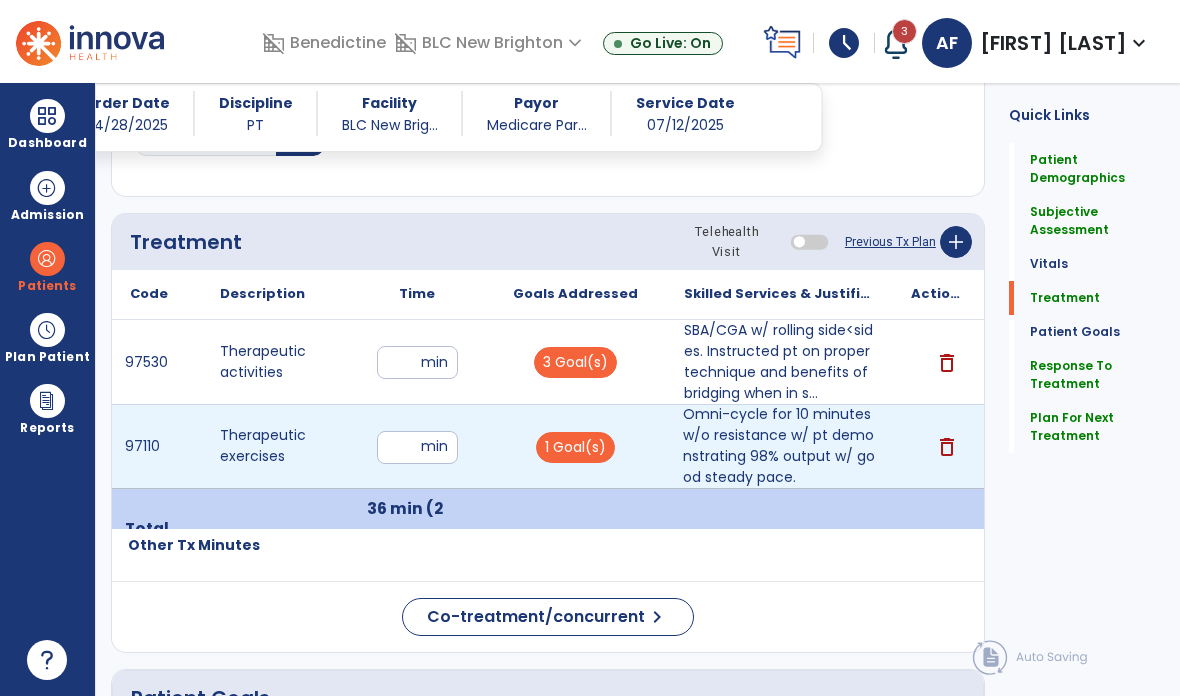 scroll, scrollTop: 0, scrollLeft: 0, axis: both 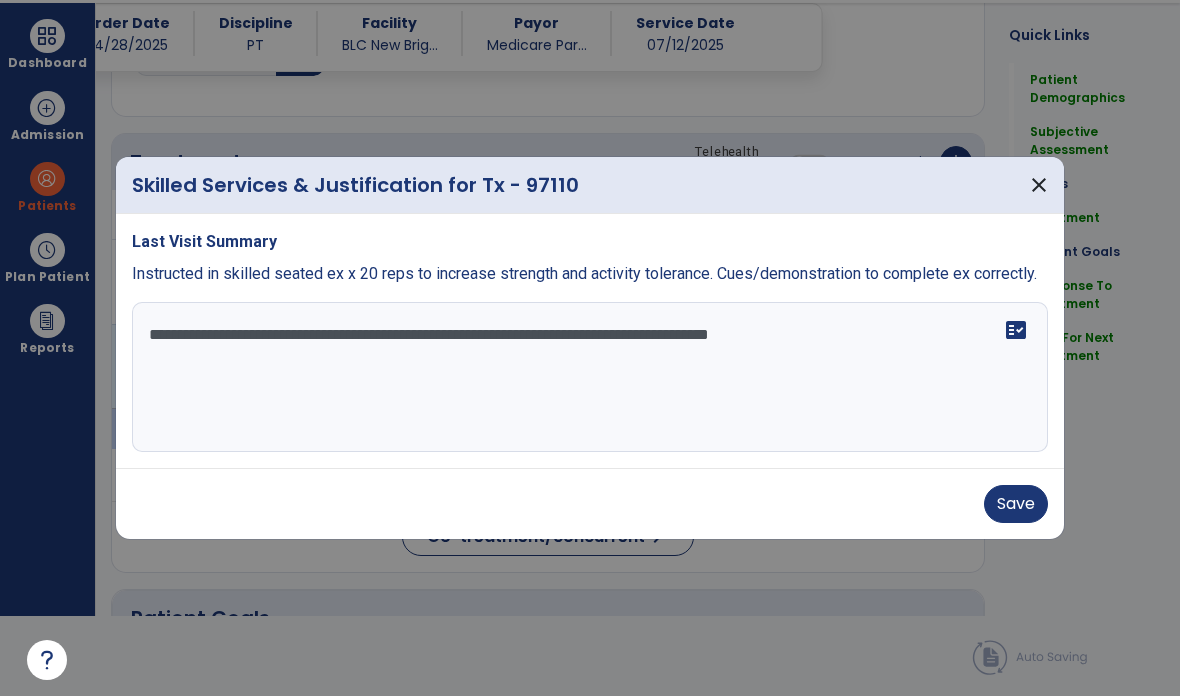 click on "**********" at bounding box center (590, 377) 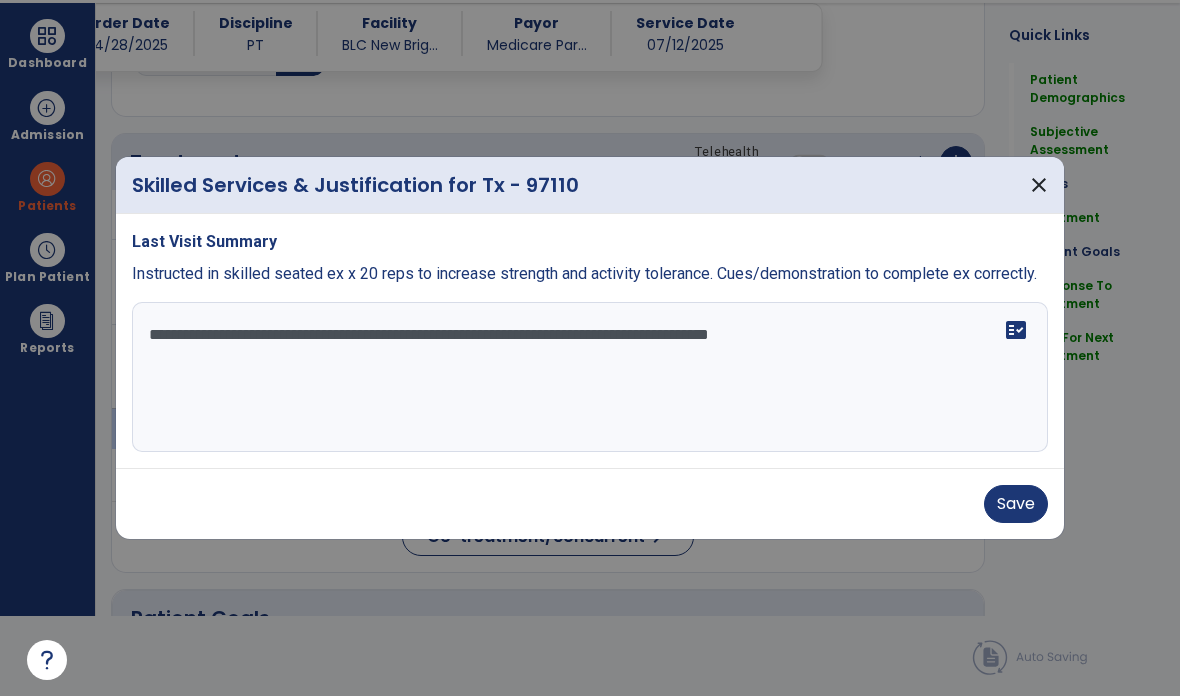 type on "**********" 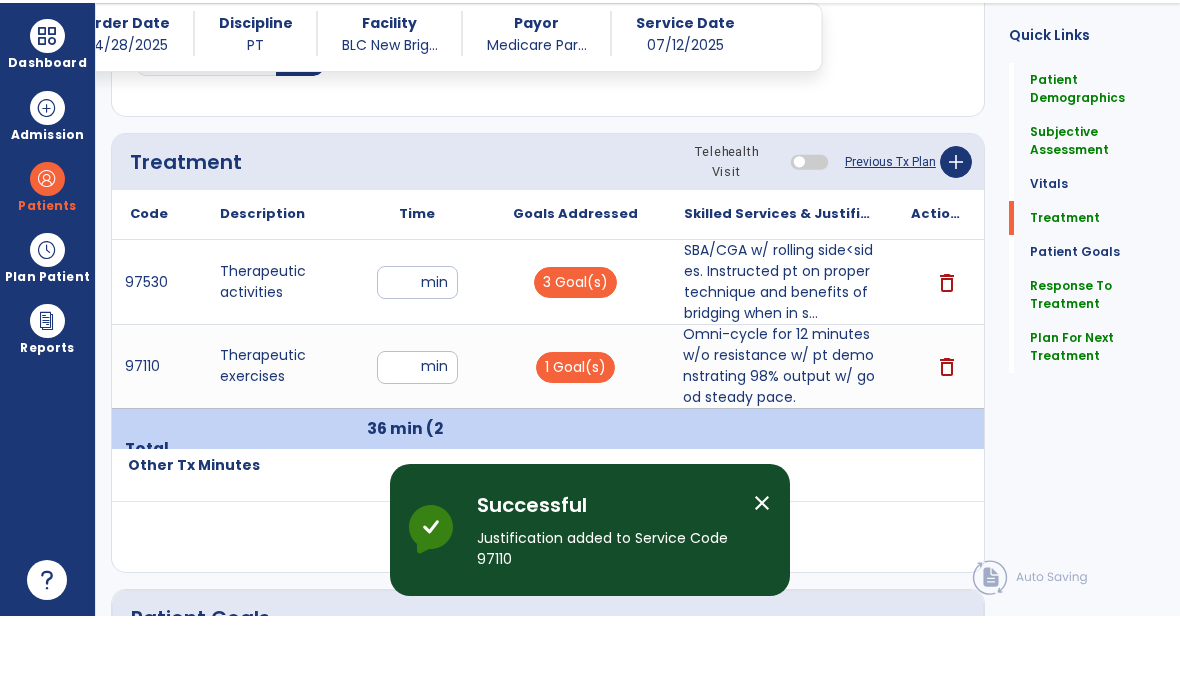 scroll, scrollTop: 80, scrollLeft: 0, axis: vertical 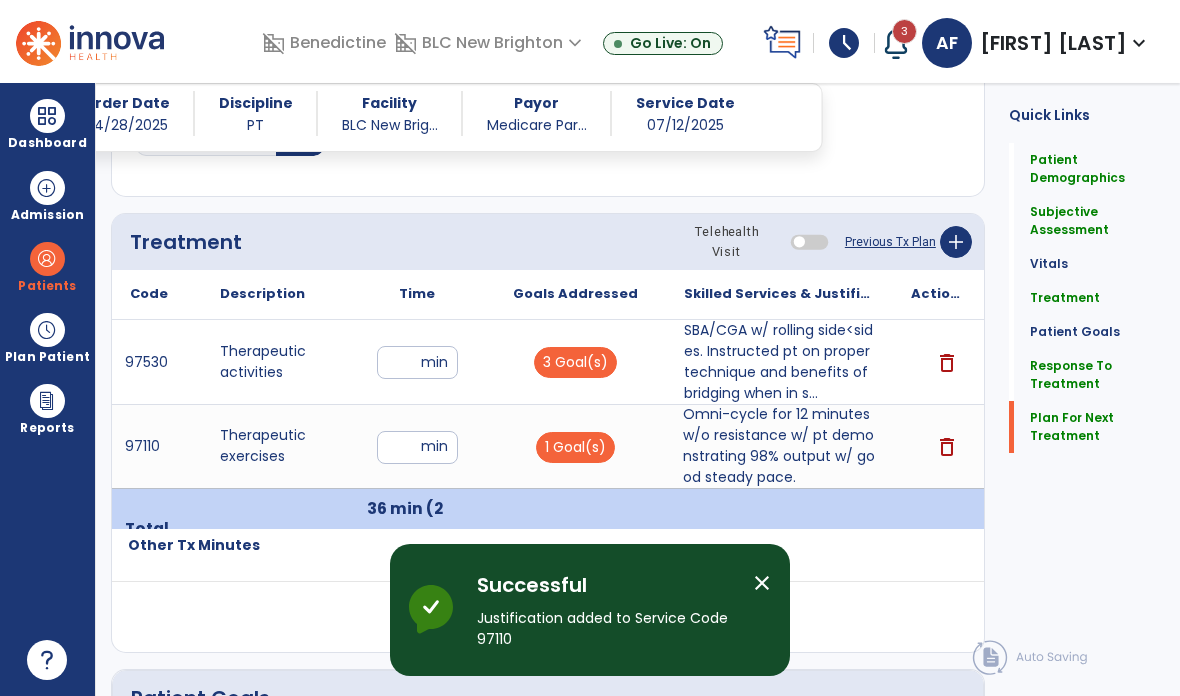 click on "Plan For Next Treatment" 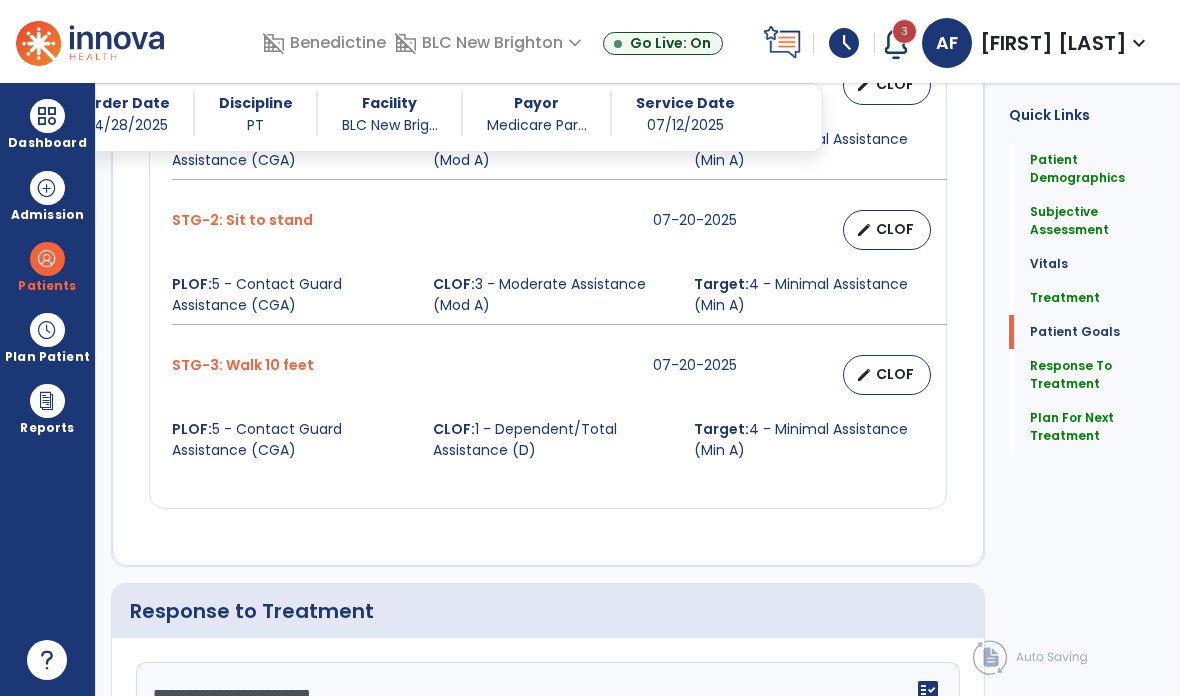 scroll, scrollTop: 2455, scrollLeft: 0, axis: vertical 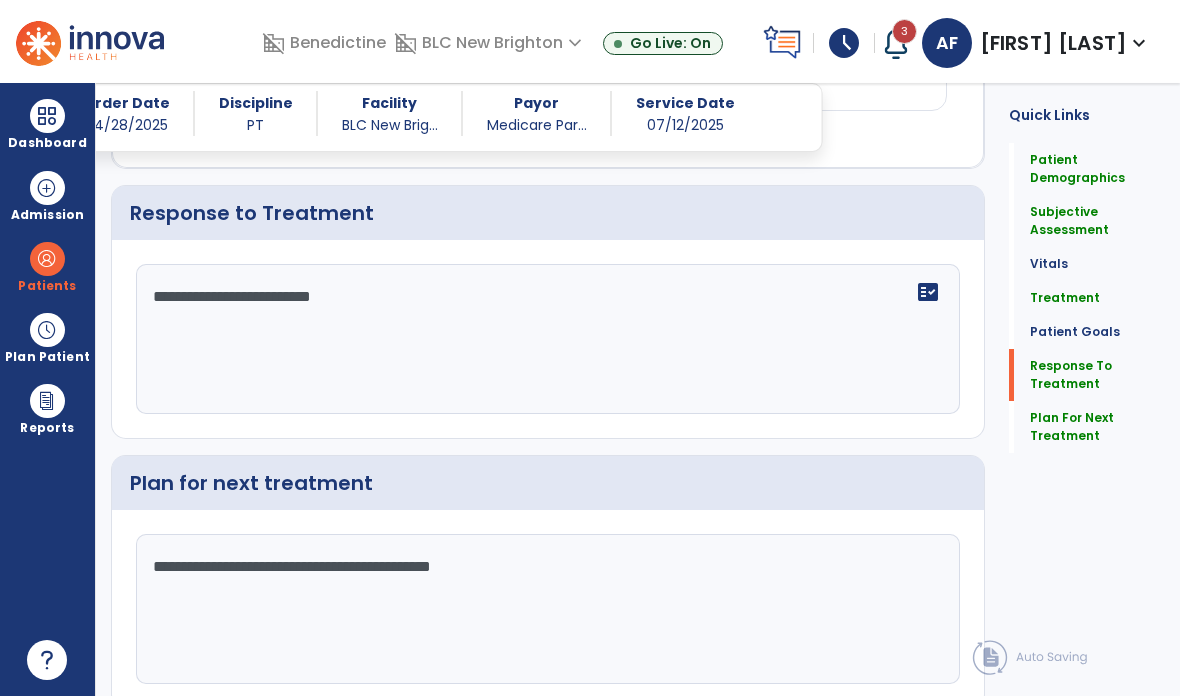 click on "Sign Doc" 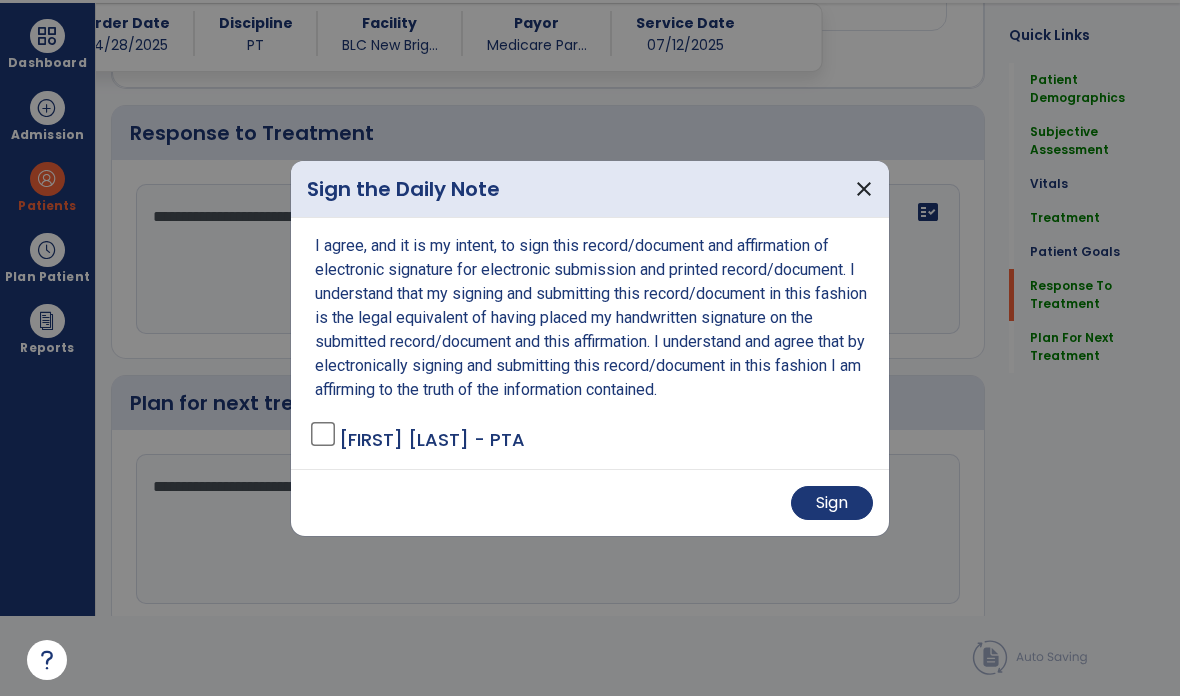 click on "Sign" at bounding box center [832, 503] 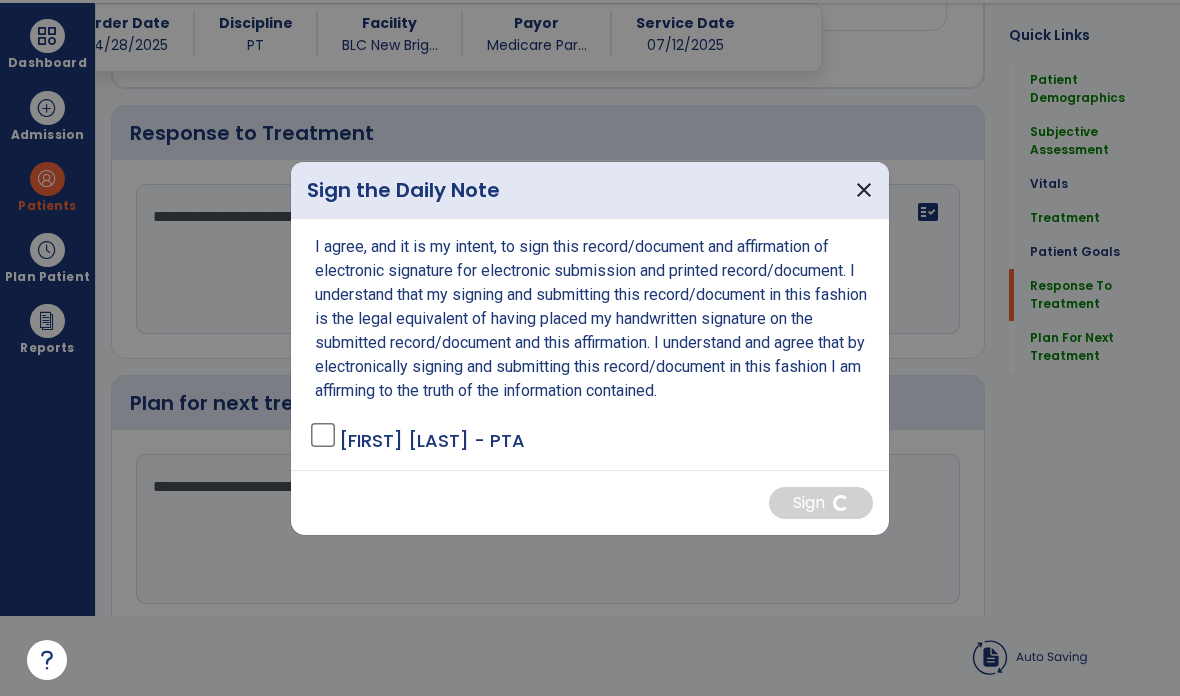 scroll, scrollTop: 80, scrollLeft: 0, axis: vertical 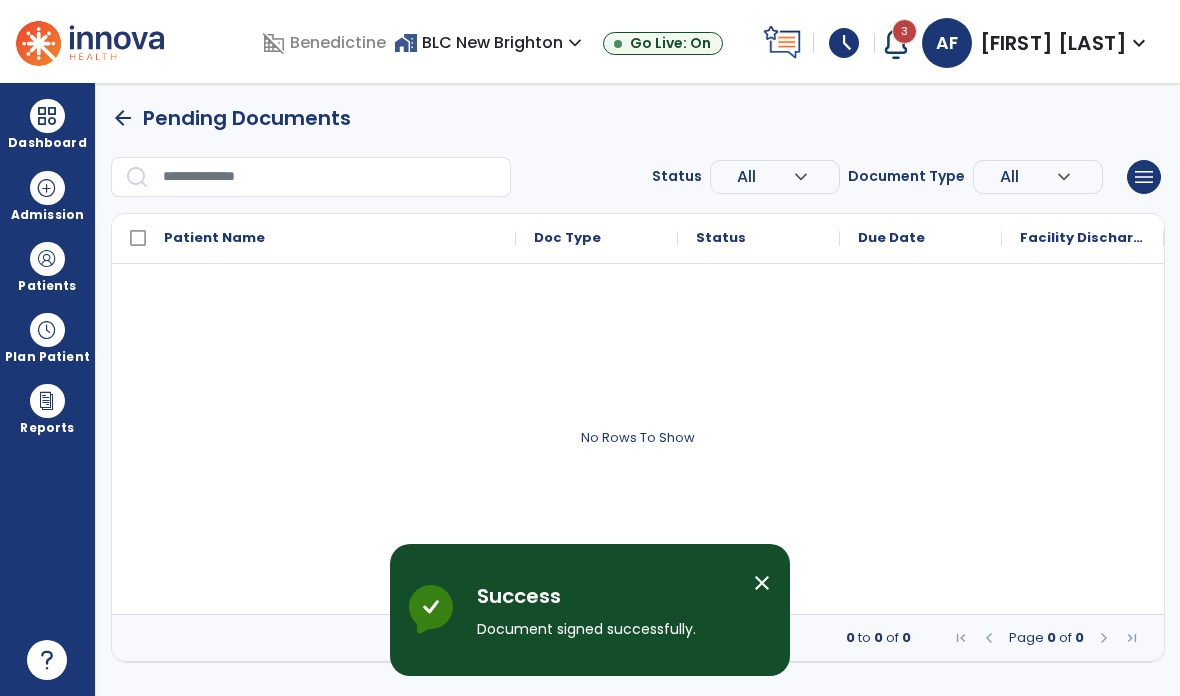 click on "domain_disabled Benedictine home_work [LOCATION] expand_more [LOCATION] Go Live: On schedule My Time: Saturday, Jul 12 ***** stop Stop Open your timecard arrow_right 3 Notifications Mark as read Co-Treatment Conflict: [NAME], [NAME] Thu May 15 2025 at 11:51 AM | [LOCATION] Co-Treatment Conflict: [NAME], [NAME] Thu May 15 2025 at 11:51 AM | [LOCATION] Co-Treatment Conflict: [NAME], [NAME] Thu May 15 2025 at 11:50 AM | [LOCATION] Co-Treatment Conflict: [NAME], [NAME] Fri May 09 2025 at 10:45 AM | [LOCATION] Co-Treatment Conflict: [NAME], [NAME] Tue Apr 15 2025 at 8:11 AM | [LOCATION] See all Notifications AF [NAME], [NAME] expand_more home Home person Profile help Help logout Log out Dashboard dashboard Therapist Dashboard Admission Patients format_list_bulleted Patient List space_dashboard Patient Board insert_chart PDPM Board Plan Patient event_note Planner content_paste_go Scheduler All" at bounding box center (590, 348) 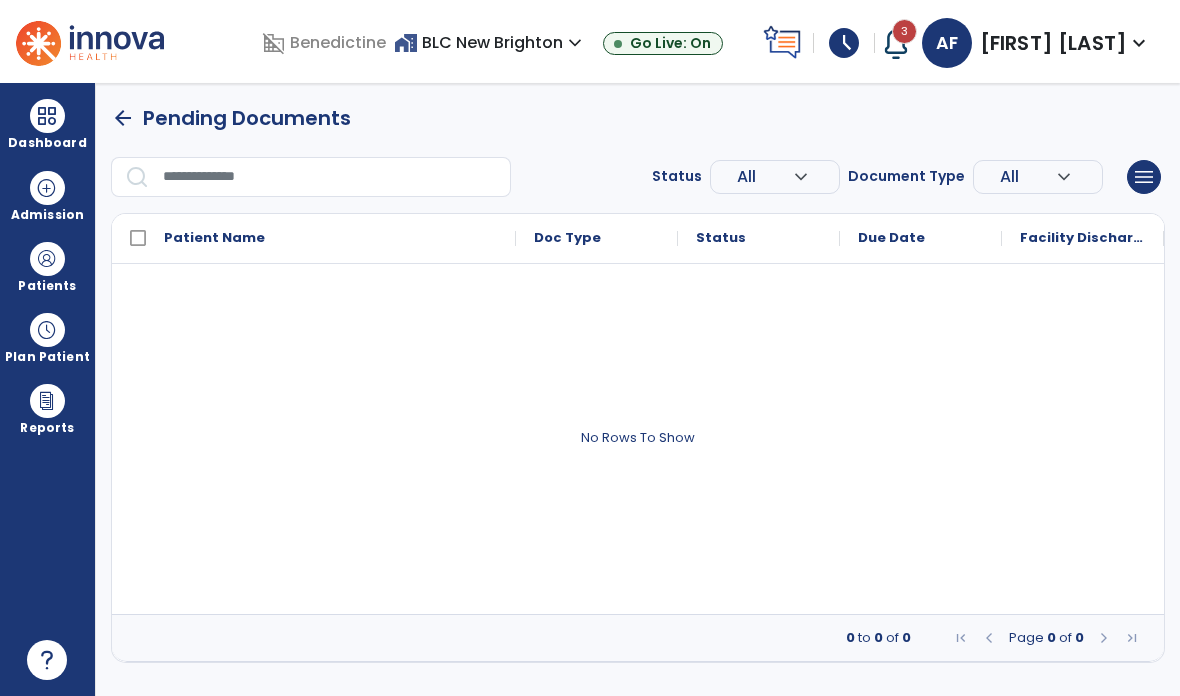 click on "domain_disabled Benedictine home_work [LOCATION] expand_more [LOCATION] Go Live: On schedule My Time: Saturday, Jul 12 ***** stop Stop Open your timecard arrow_right 3 Notifications Mark as read Co-Treatment Conflict: [NAME], [NAME] Thu May 15 2025 at 11:51 AM | [LOCATION] Co-Treatment Conflict: [NAME], [NAME] Thu May 15 2025 at 11:51 AM | [LOCATION] Co-Treatment Conflict: [NAME], [NAME] Thu May 15 2025 at 11:50 AM | [LOCATION] Co-Treatment Conflict: [NAME], [NAME] Fri May 09 2025 at 10:45 AM | [LOCATION] Co-Treatment Conflict: [NAME], [NAME] Tue Apr 15 2025 at 8:11 AM | [LOCATION] See all Notifications AF [NAME], [NAME] expand_more home Home person Profile help Help logout Log out Dashboard dashboard Therapist Dashboard Admission Patients format_list_bulleted Patient List space_dashboard Patient Board insert_chart PDPM Board Plan Patient event_note Planner content_paste_go Scheduler All" at bounding box center (590, 348) 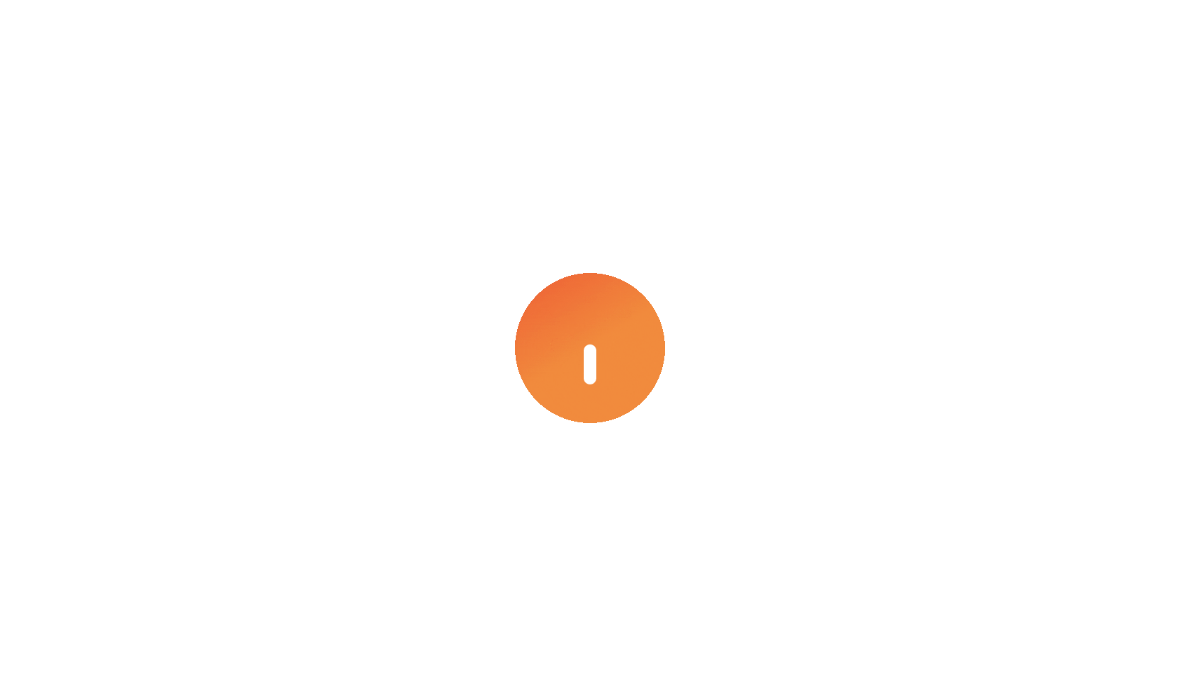 scroll, scrollTop: 0, scrollLeft: 0, axis: both 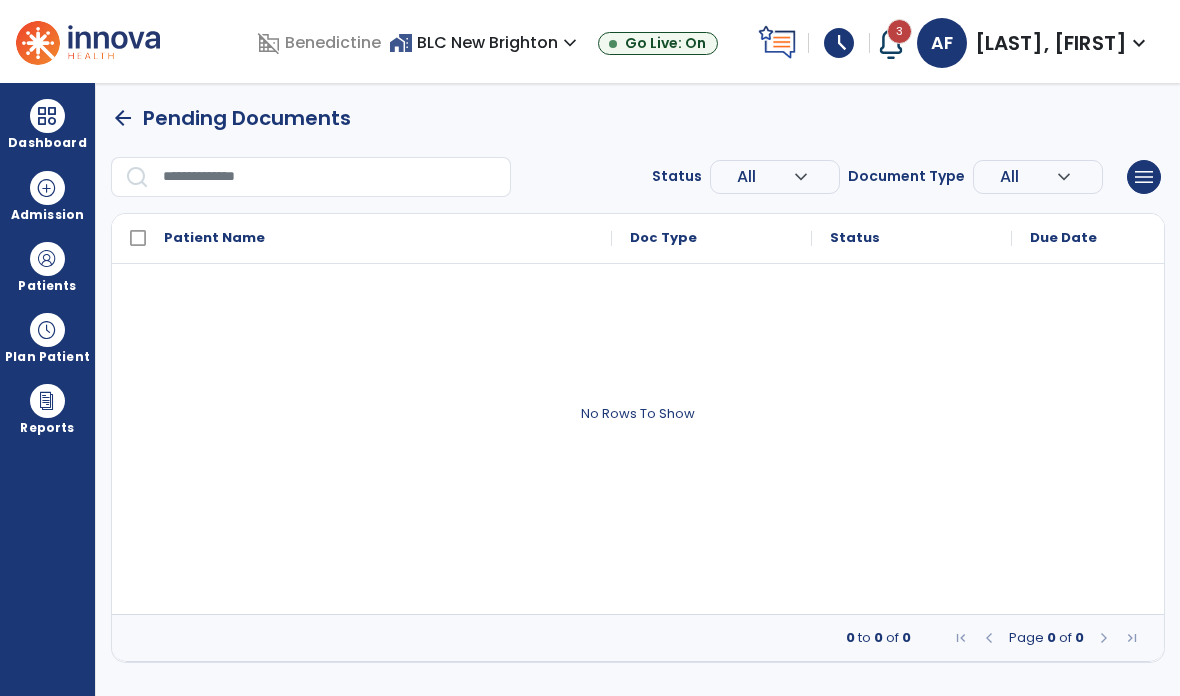 type on "*****" 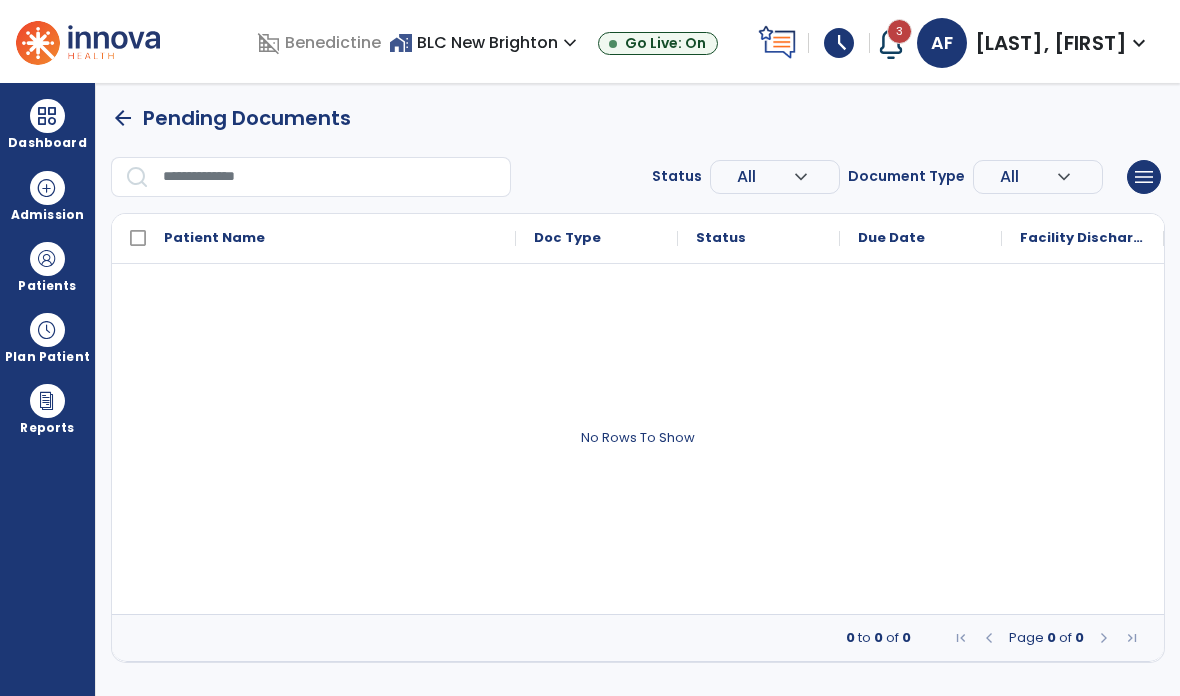 click on "schedule" at bounding box center (839, 43) 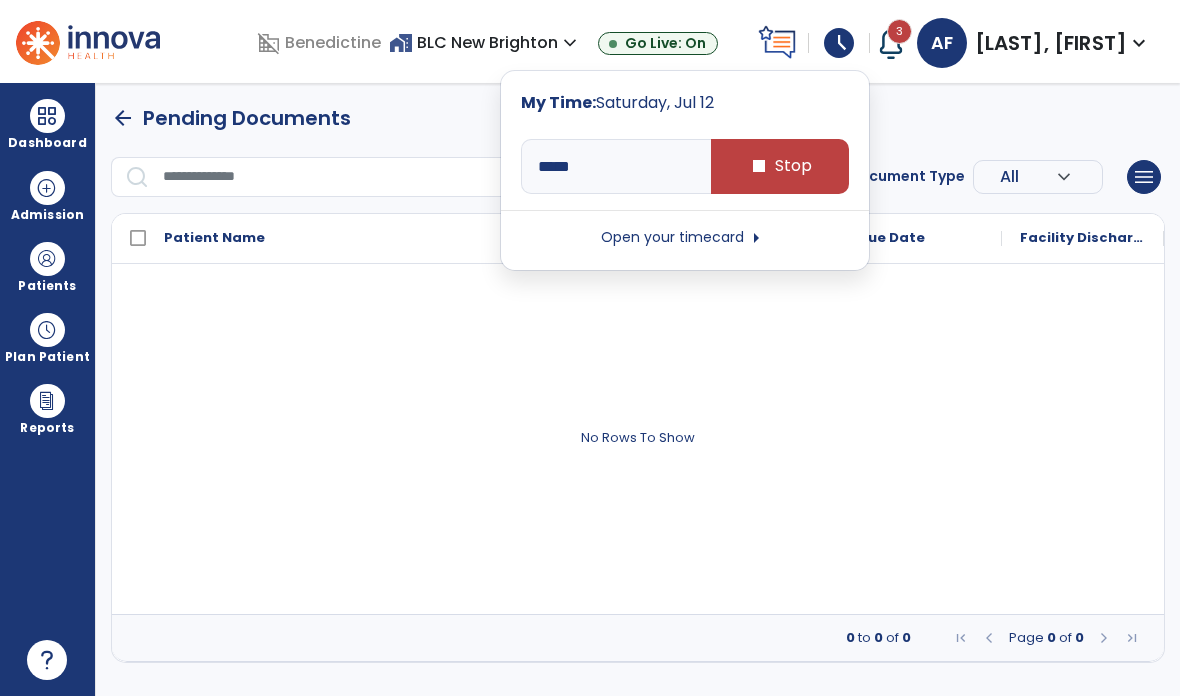 click on "stop  Stop" at bounding box center [780, 166] 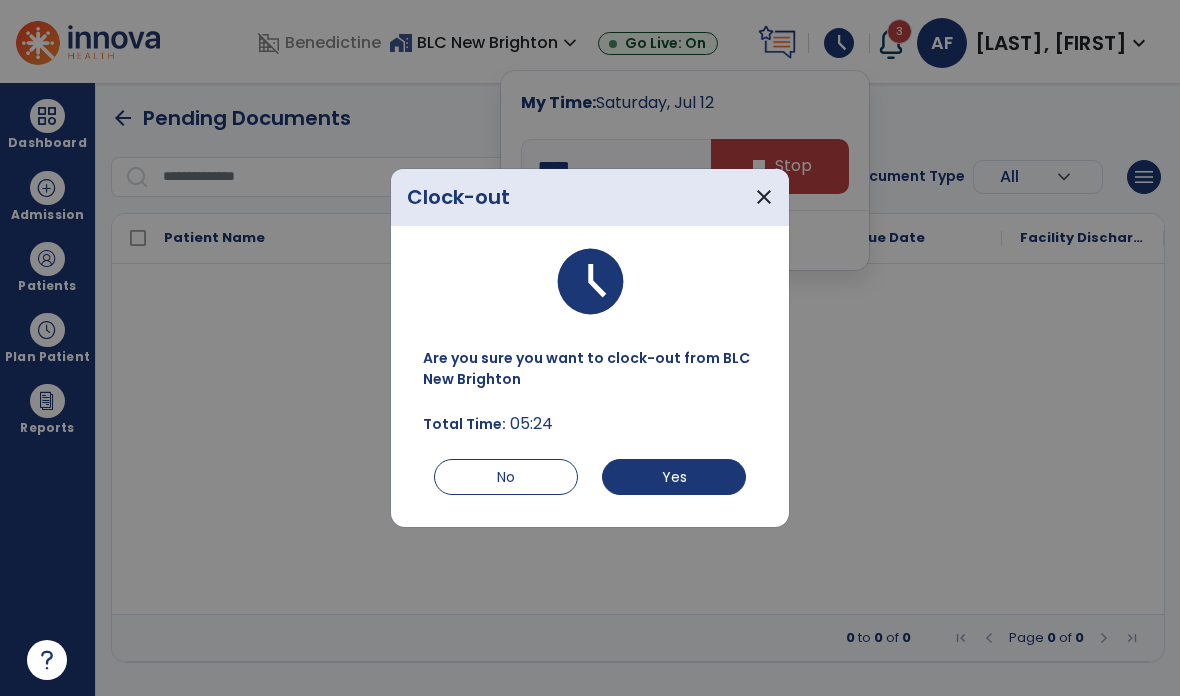 click on "Yes" at bounding box center [674, 477] 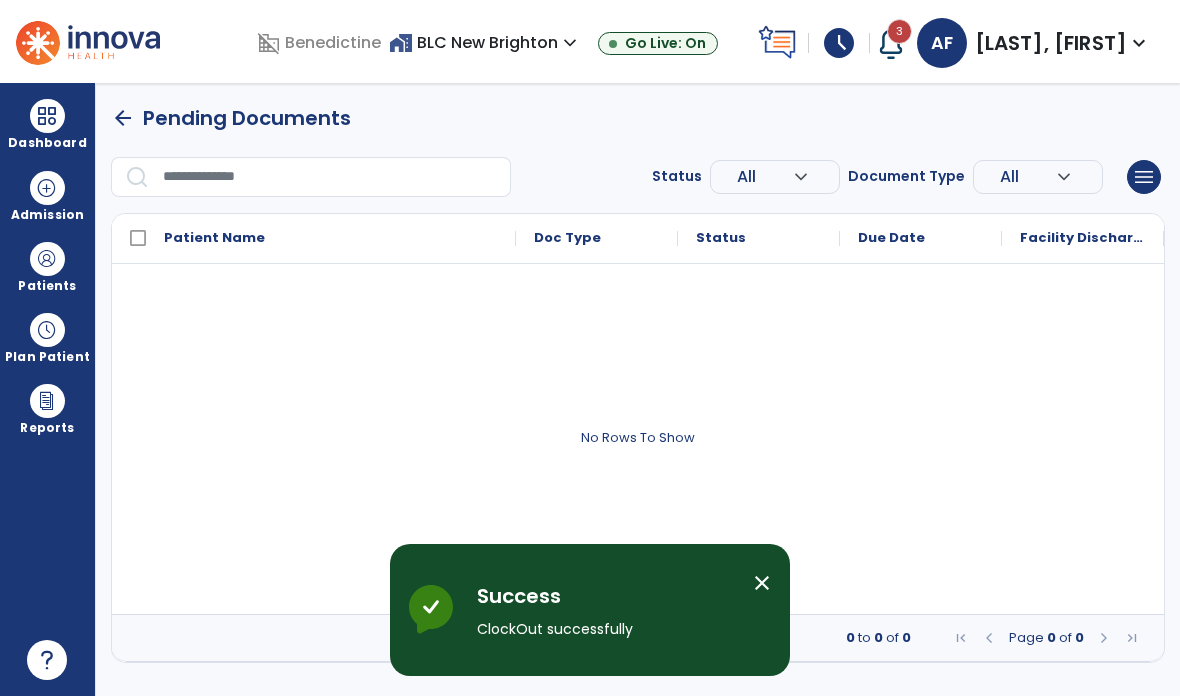 click on "schedule" at bounding box center (839, 43) 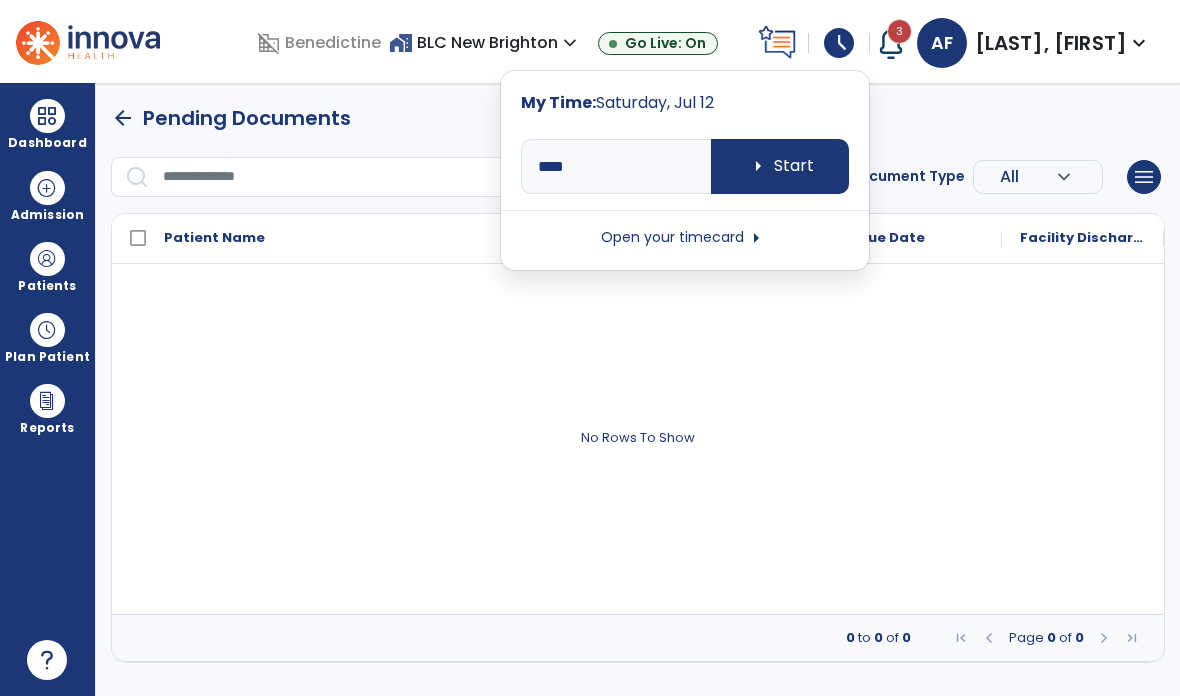click on "Open your timecard  arrow_right" at bounding box center (685, 238) 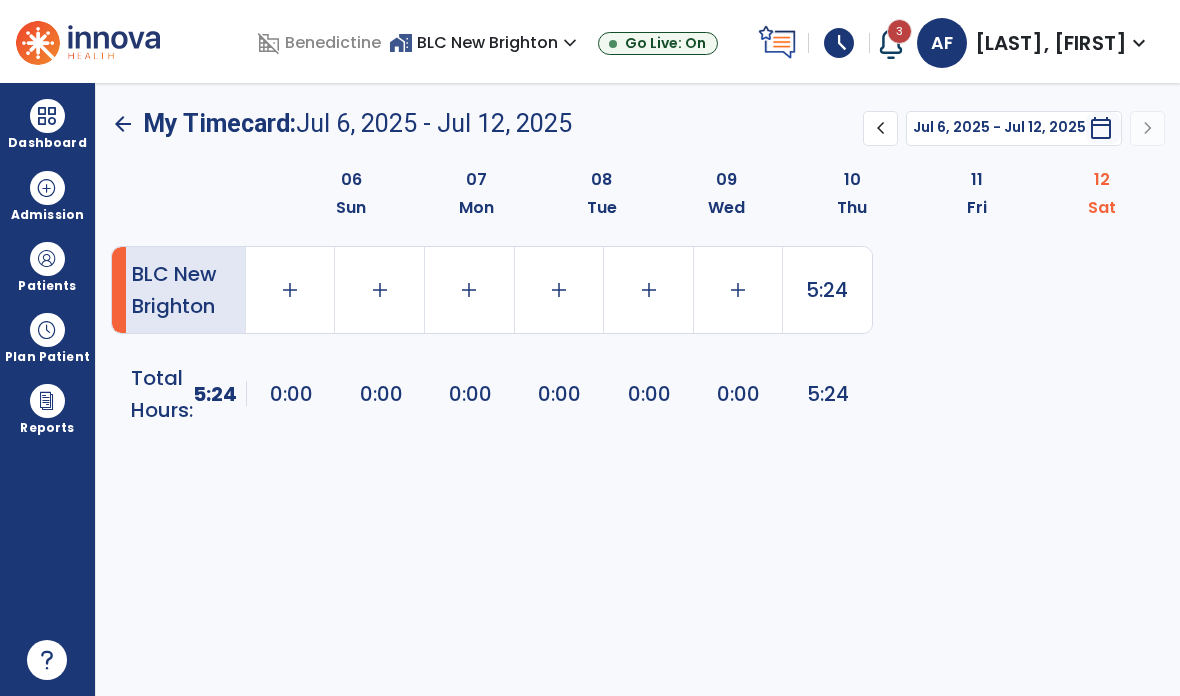 click on "5:24" 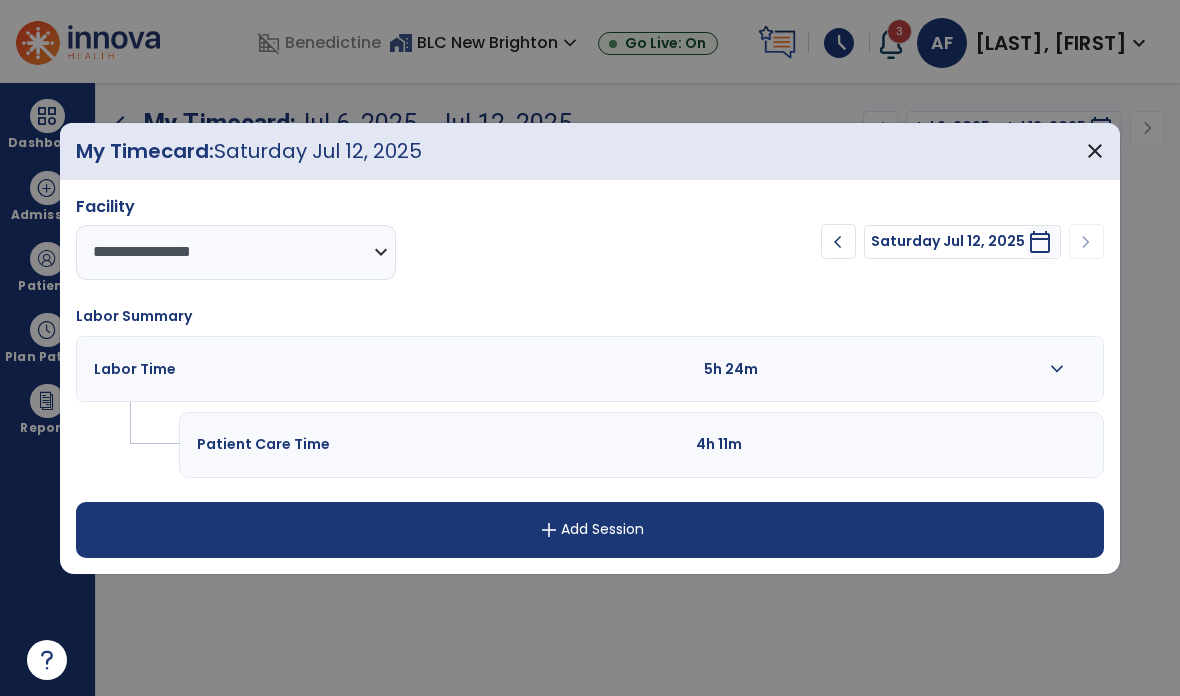 click on "expand_more" at bounding box center [1057, 369] 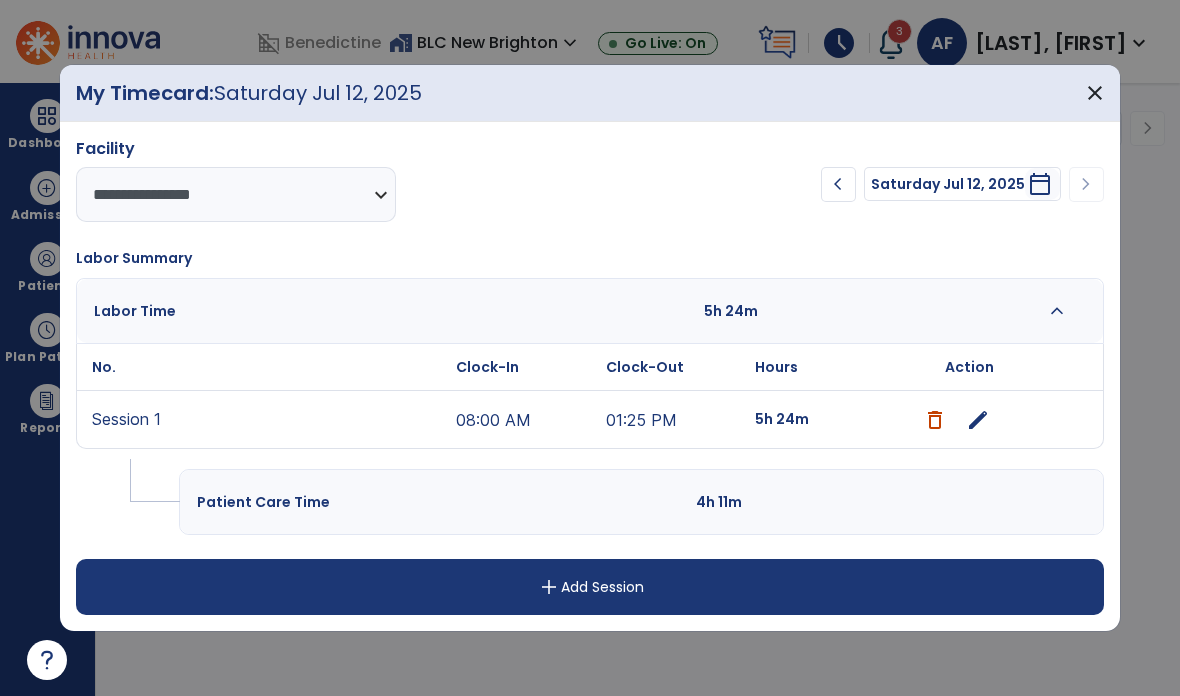 click on "edit" at bounding box center [978, 420] 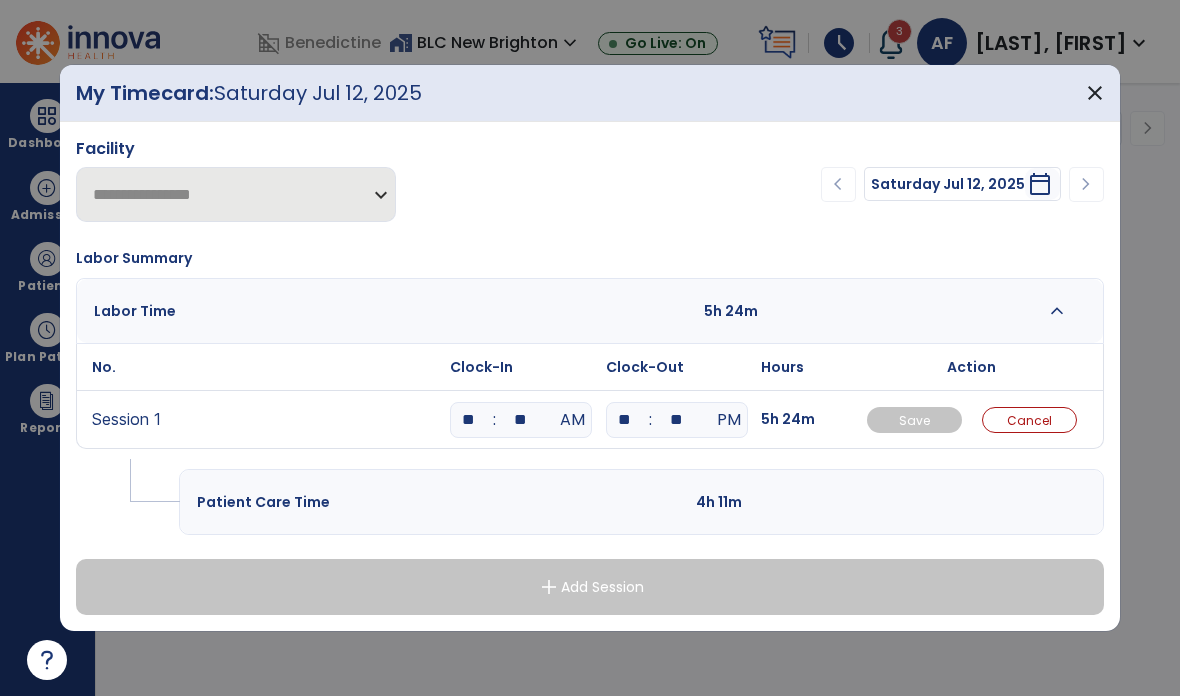 click on "**" at bounding box center (469, 420) 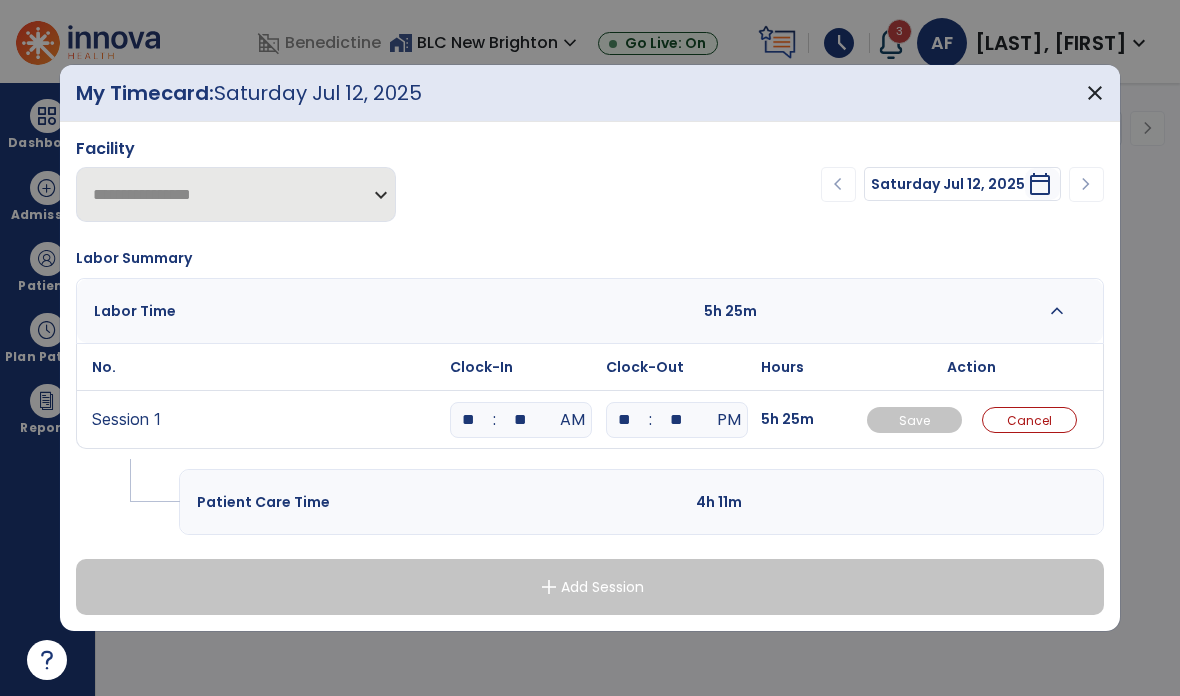 type on "**" 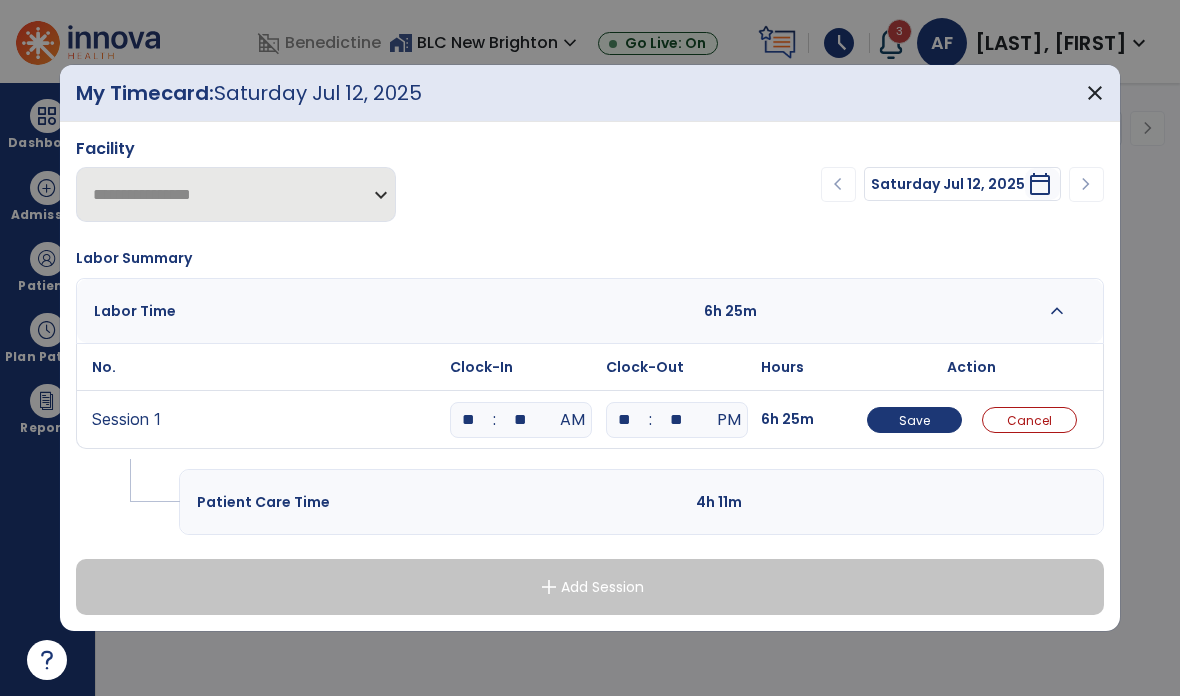 type on "*" 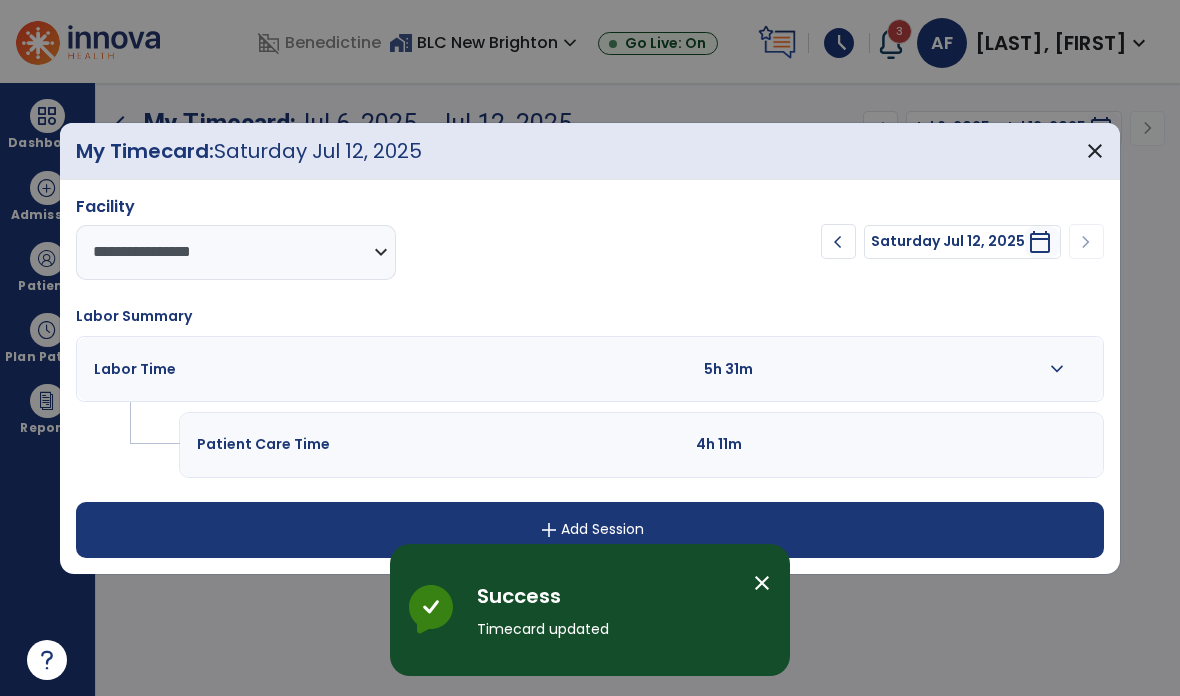 click on "close" at bounding box center [1095, 151] 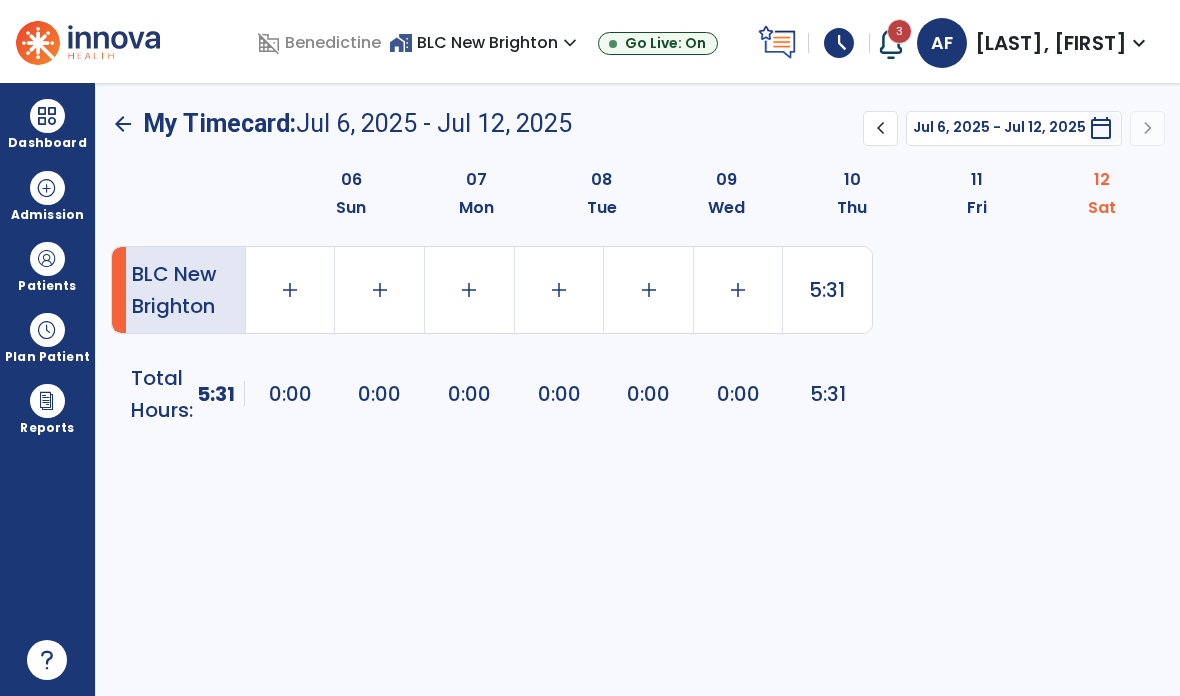 click on "expand_more" at bounding box center [1139, 43] 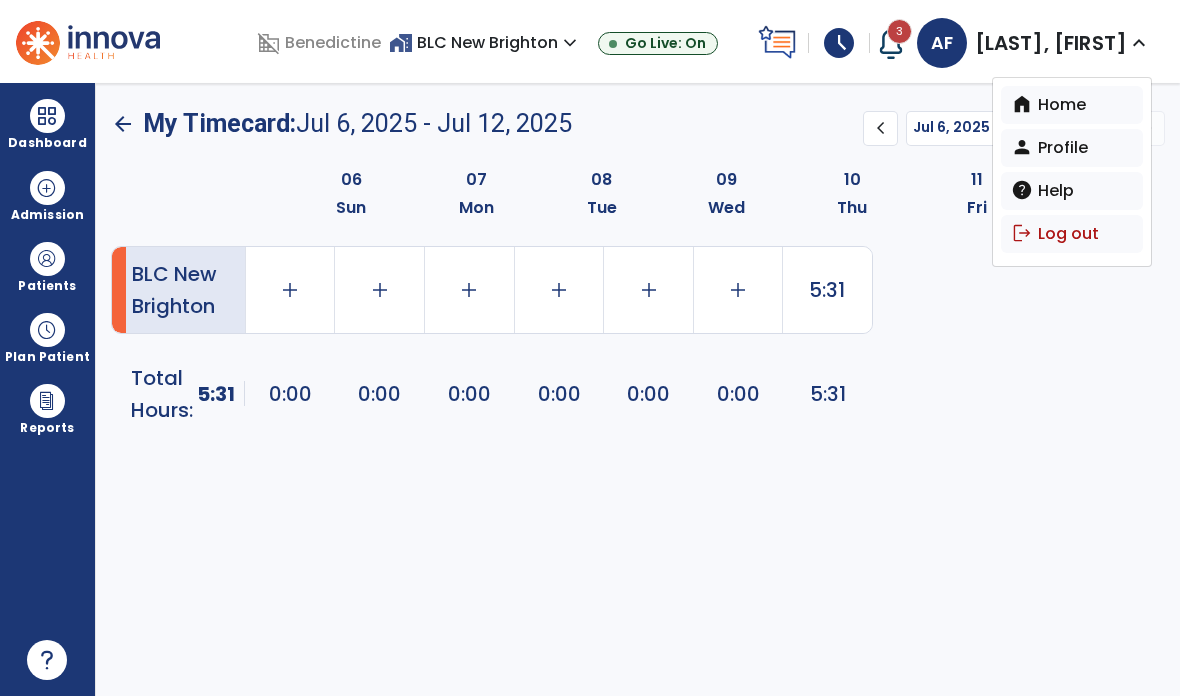 click on "logout   Log out" at bounding box center (1072, 234) 